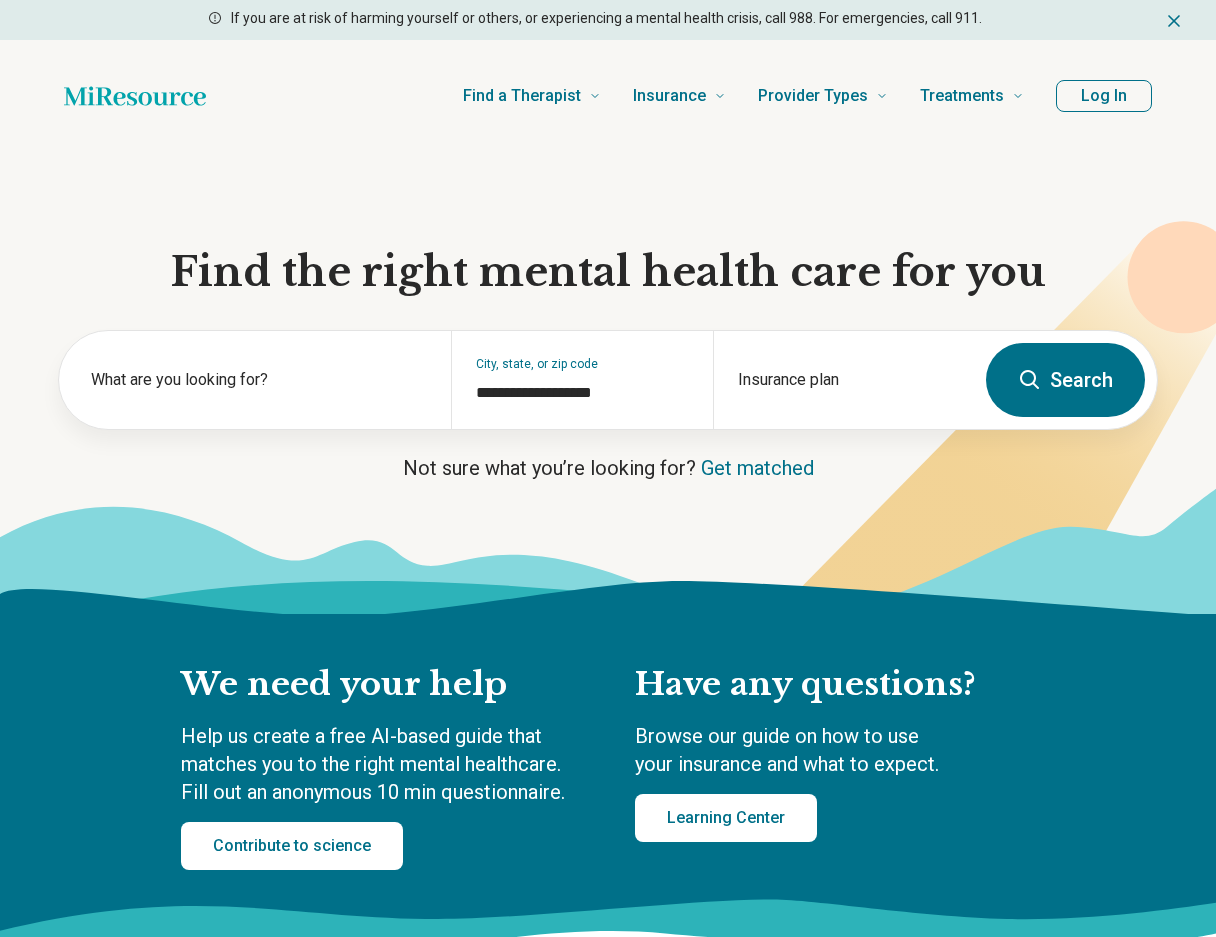scroll, scrollTop: 0, scrollLeft: 0, axis: both 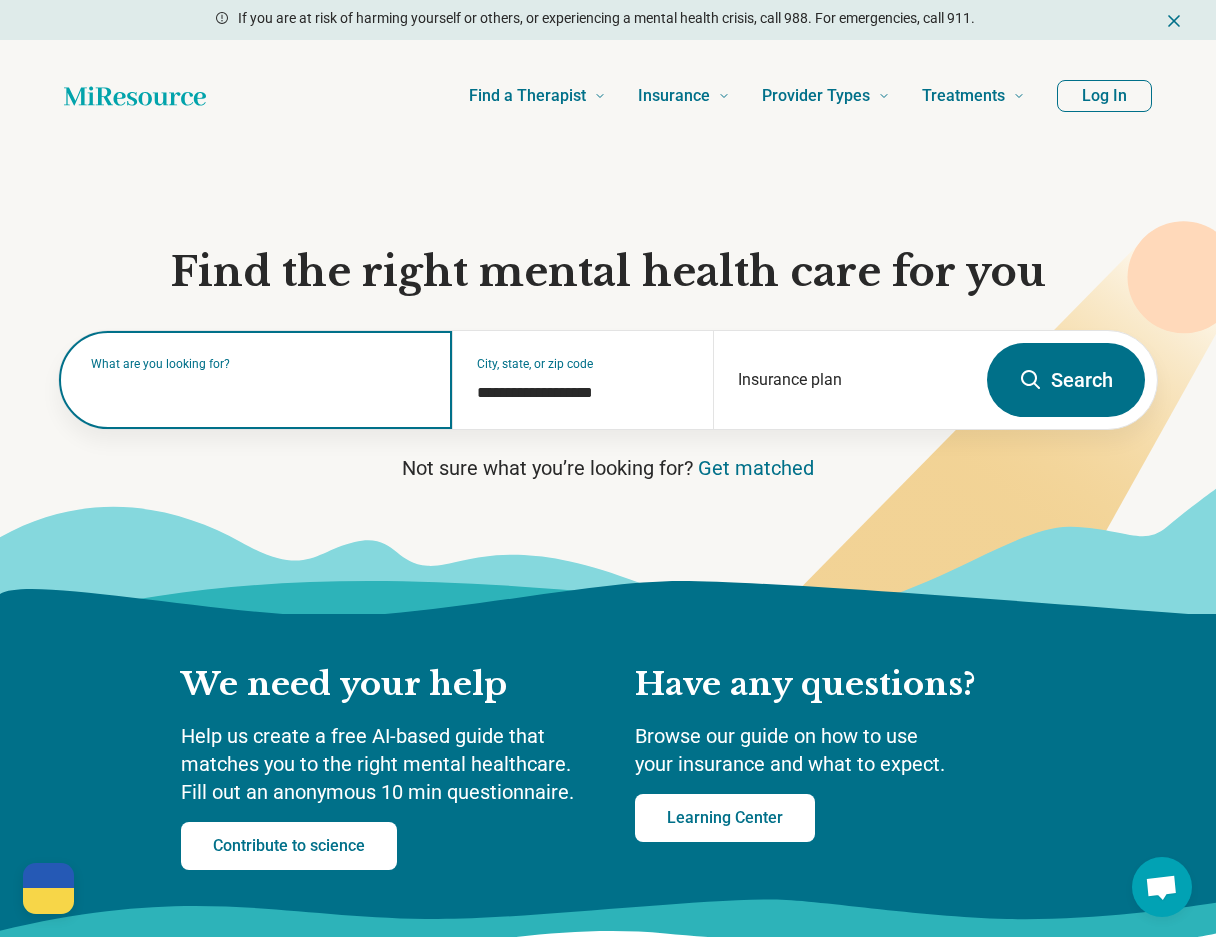 click at bounding box center [259, 390] 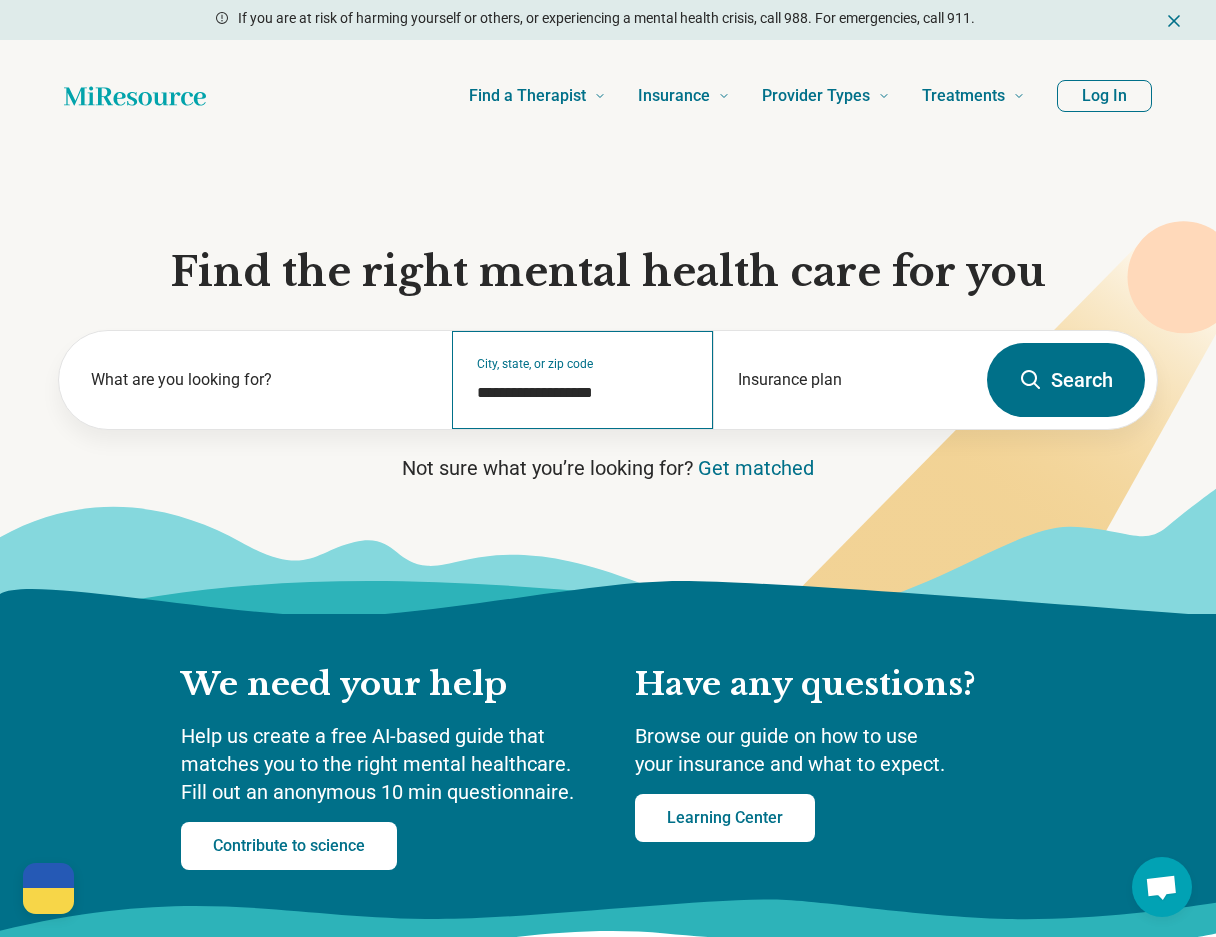 click on "**********" at bounding box center (583, 380) 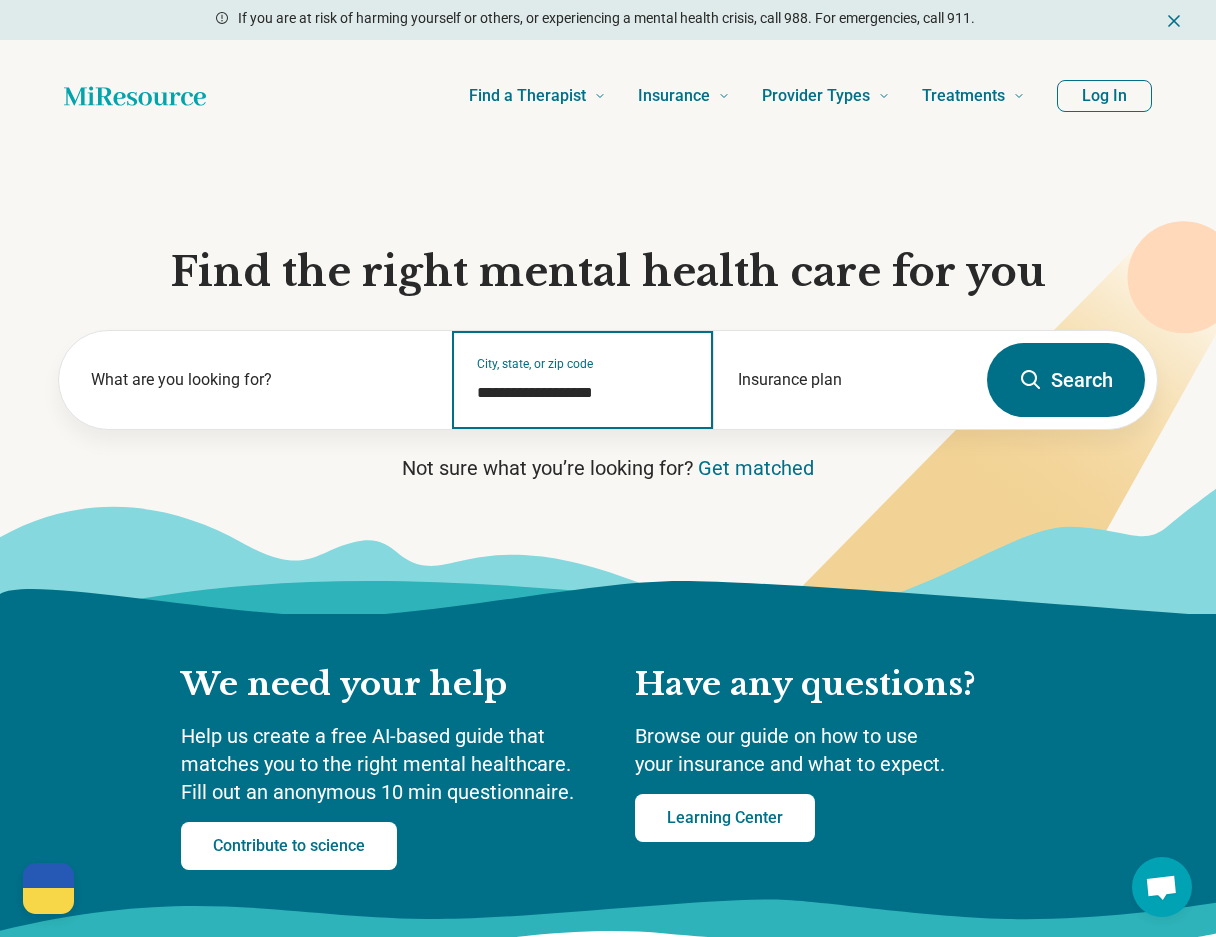 click on "**********" at bounding box center [583, 393] 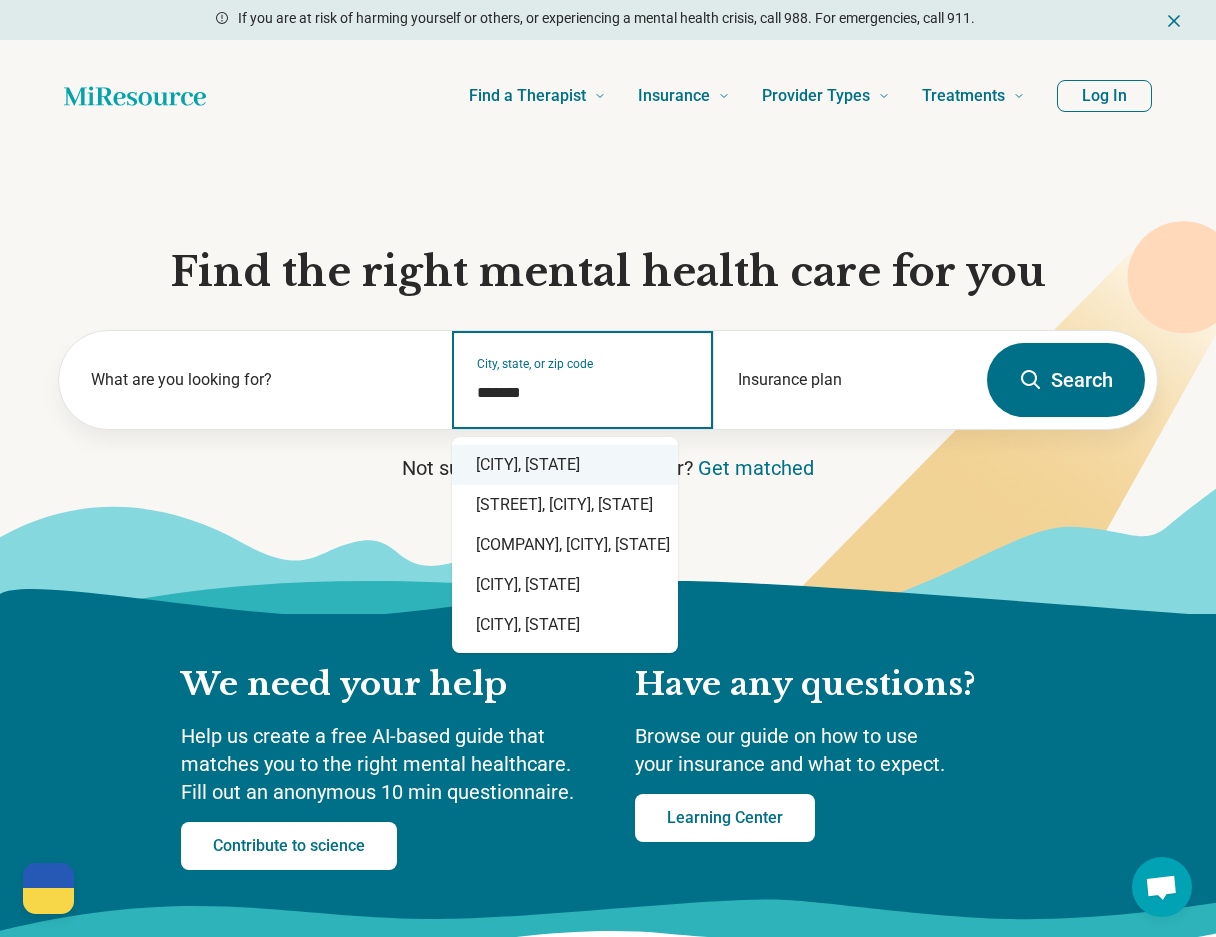 click on "[CITY], [STATE]" at bounding box center [565, 465] 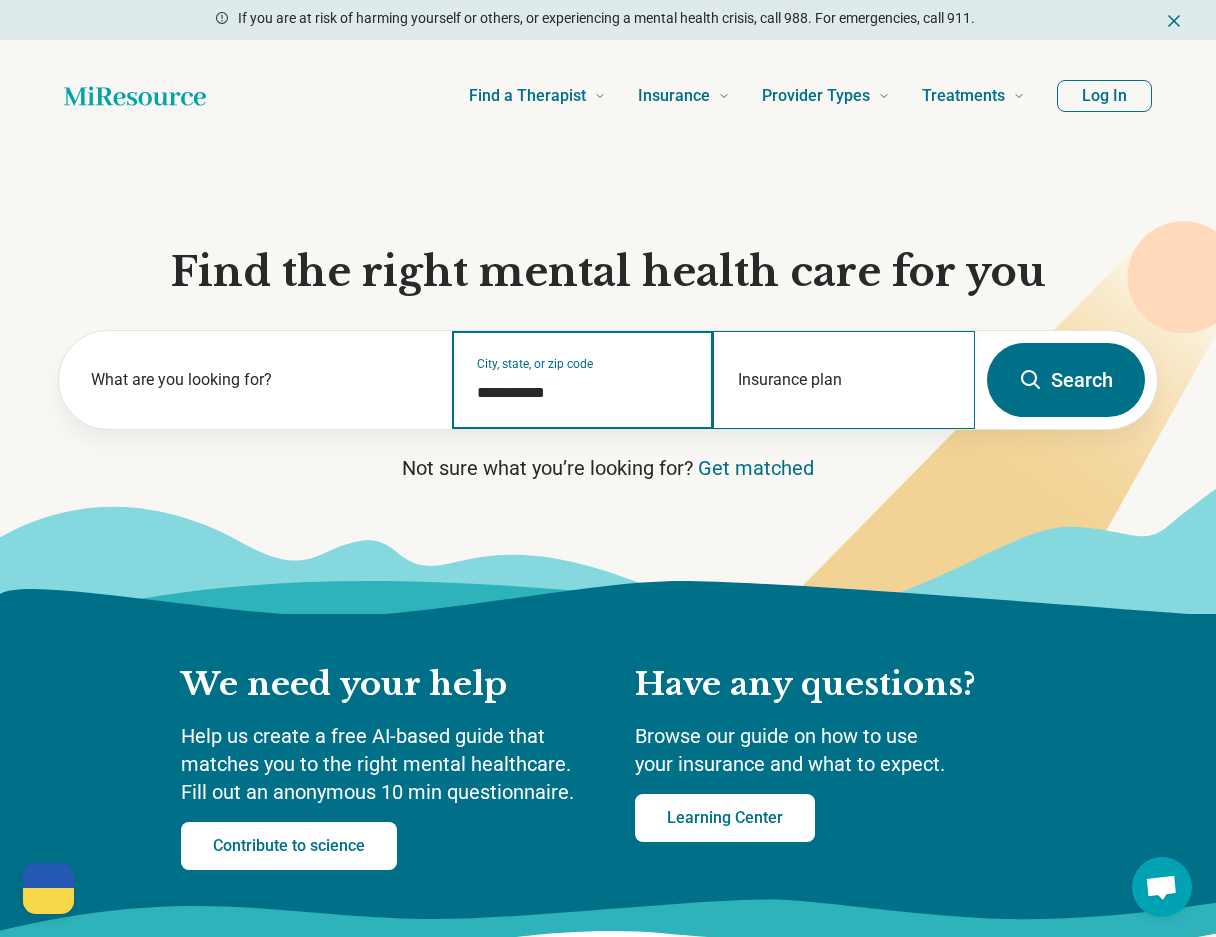 type on "**********" 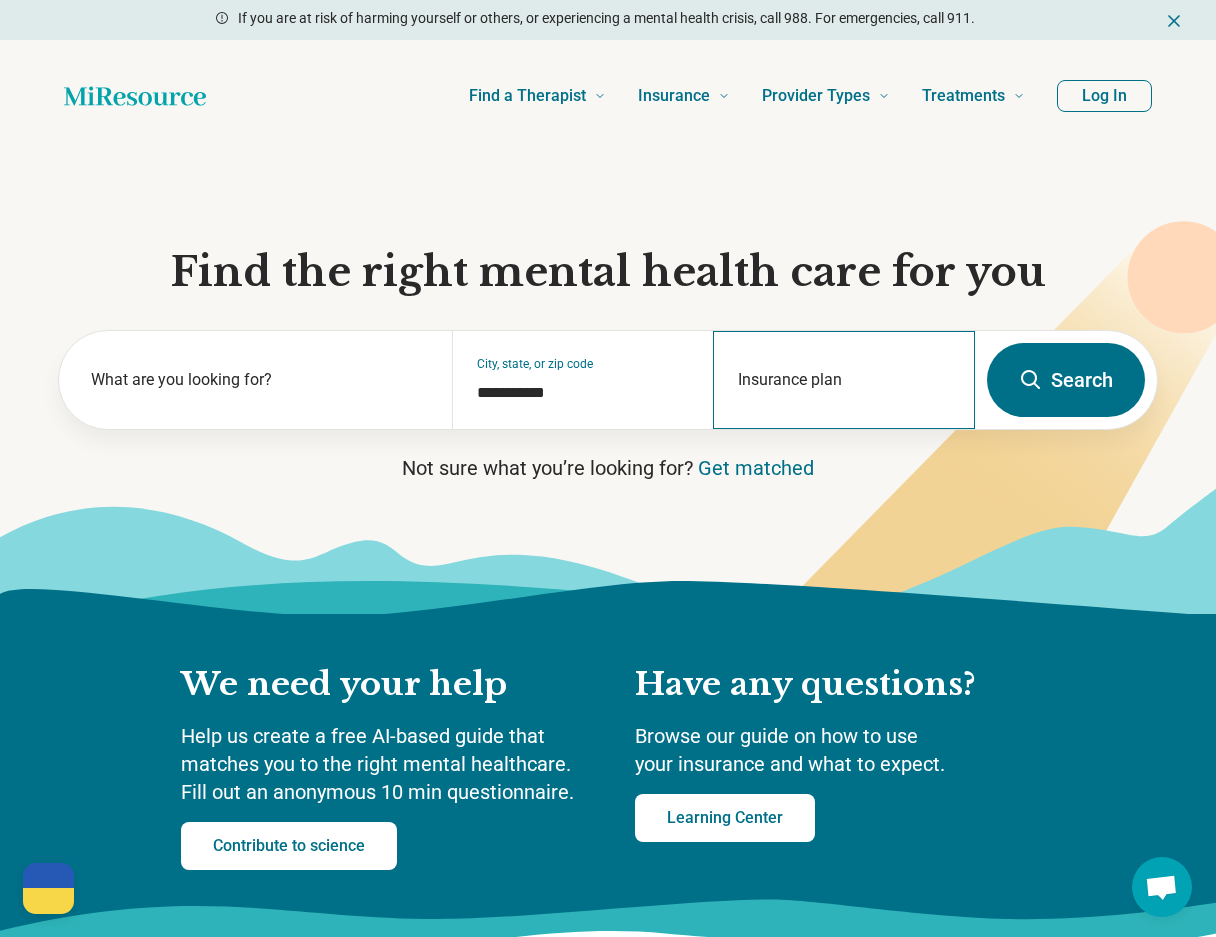 click on "Insurance plan" at bounding box center (844, 380) 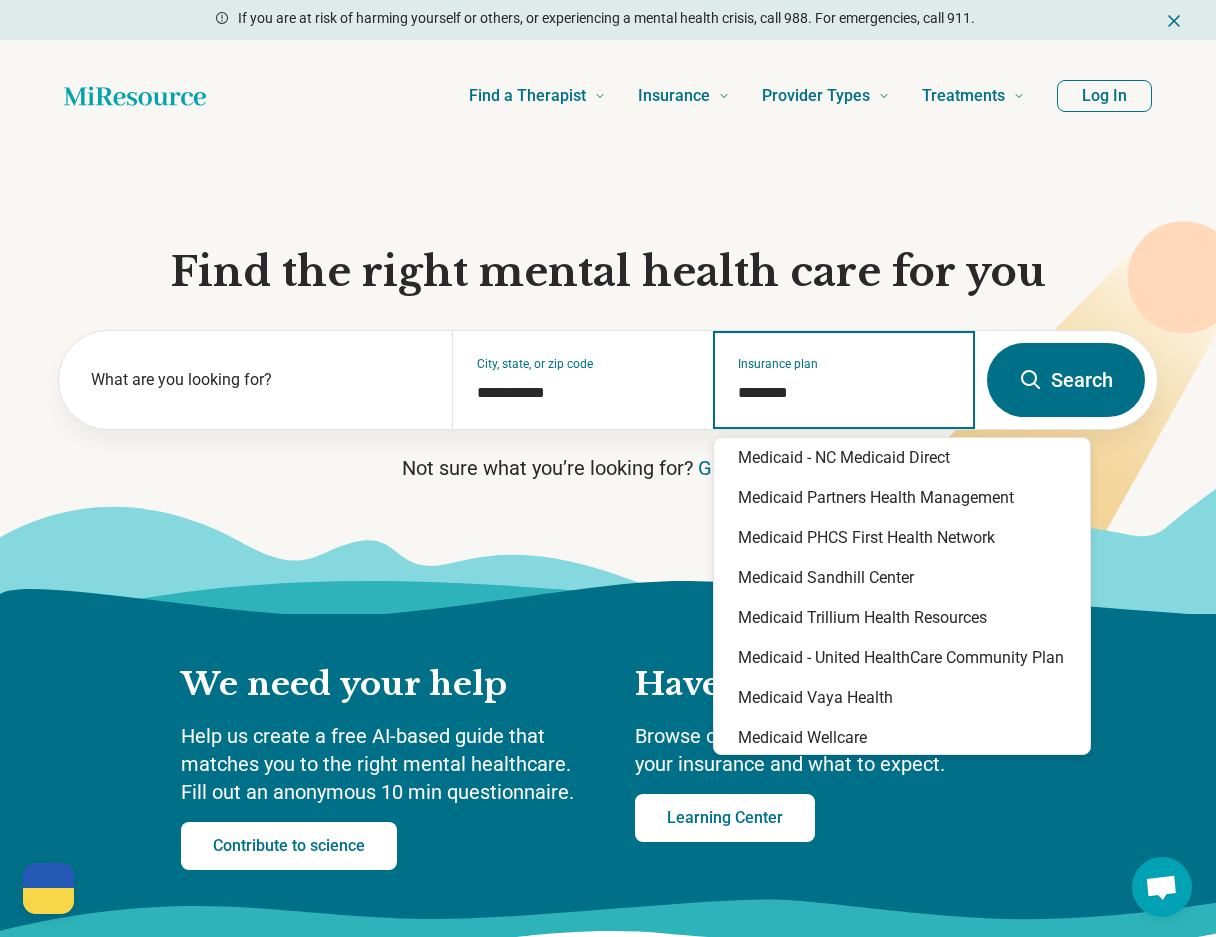 scroll, scrollTop: 340, scrollLeft: 0, axis: vertical 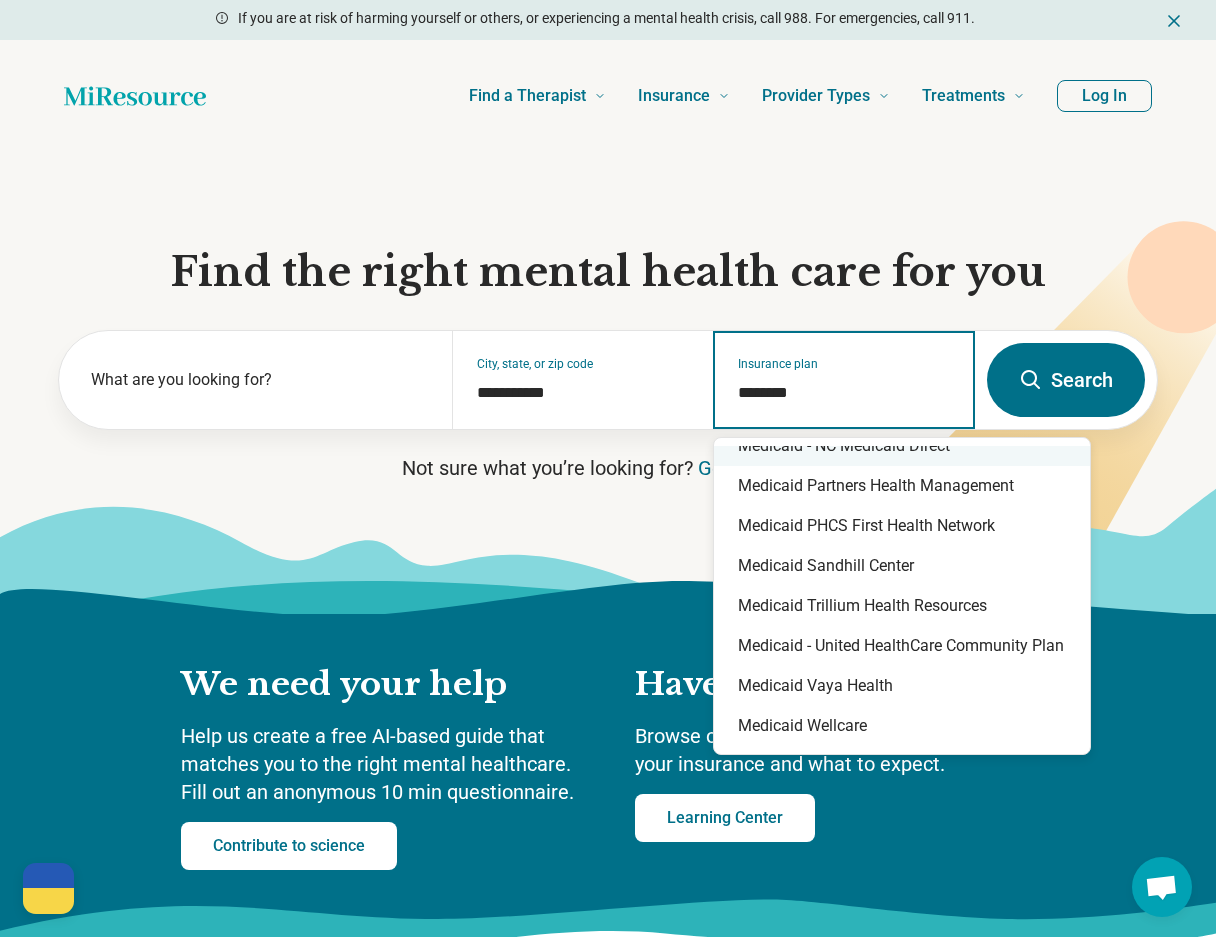 click on "********" at bounding box center (844, 393) 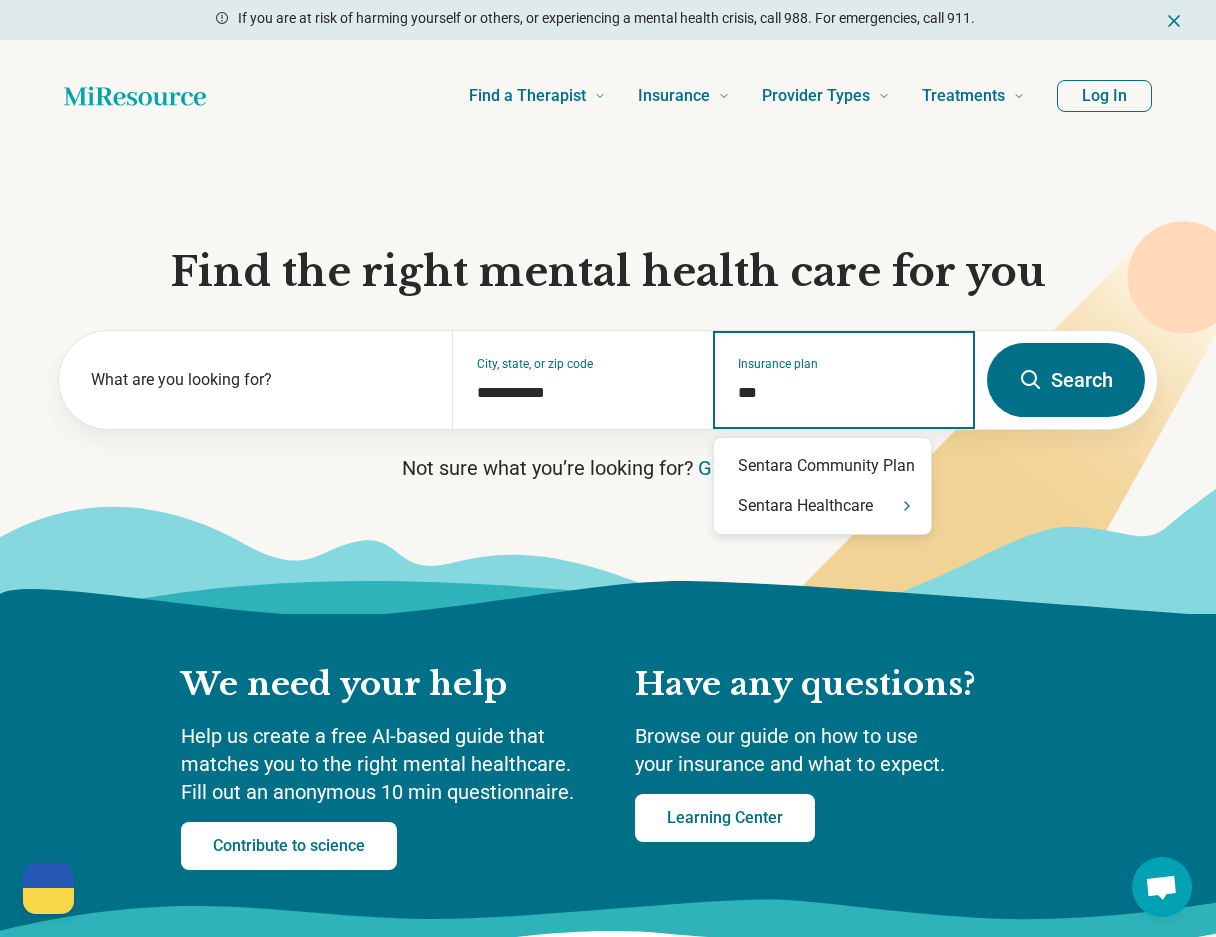 scroll, scrollTop: 0, scrollLeft: 0, axis: both 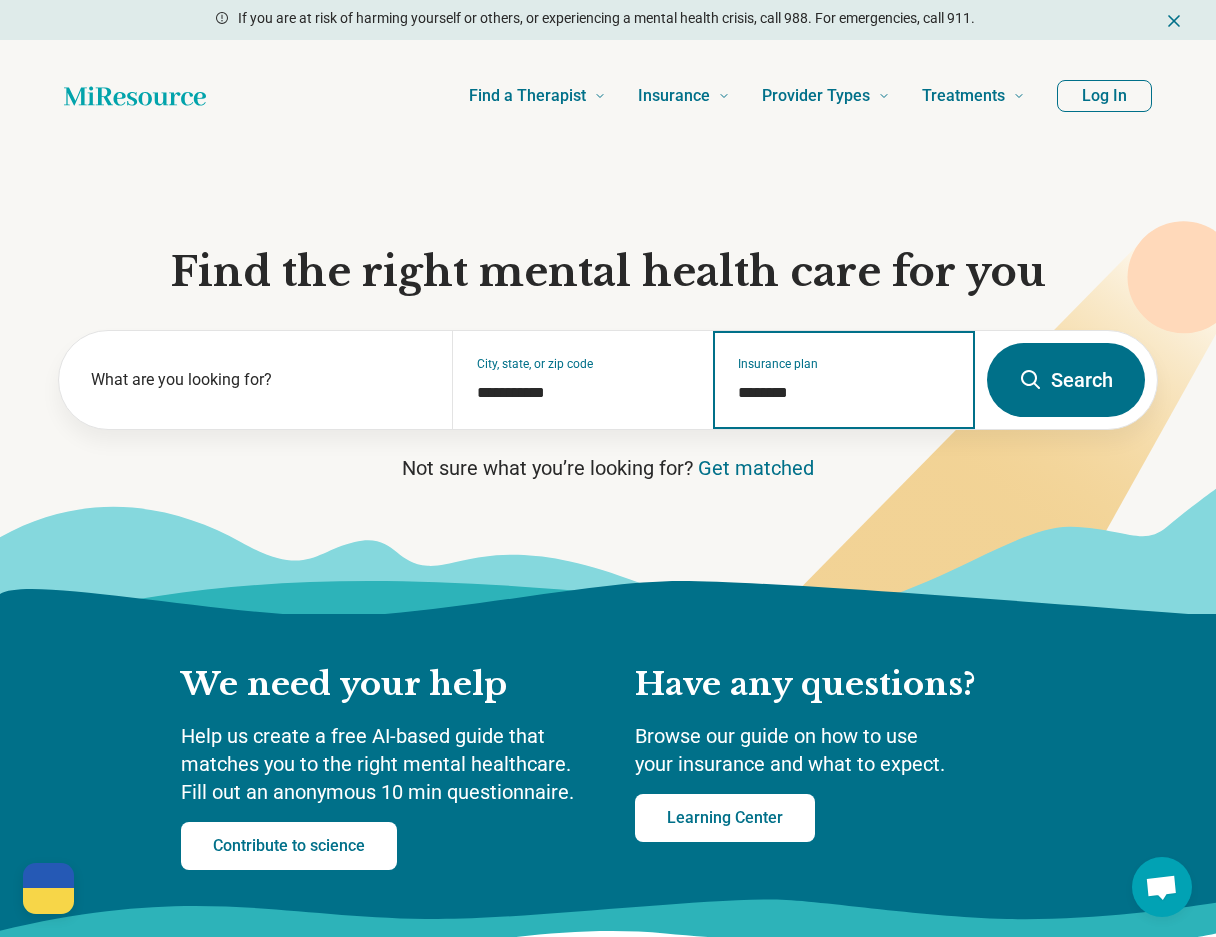 type on "*******" 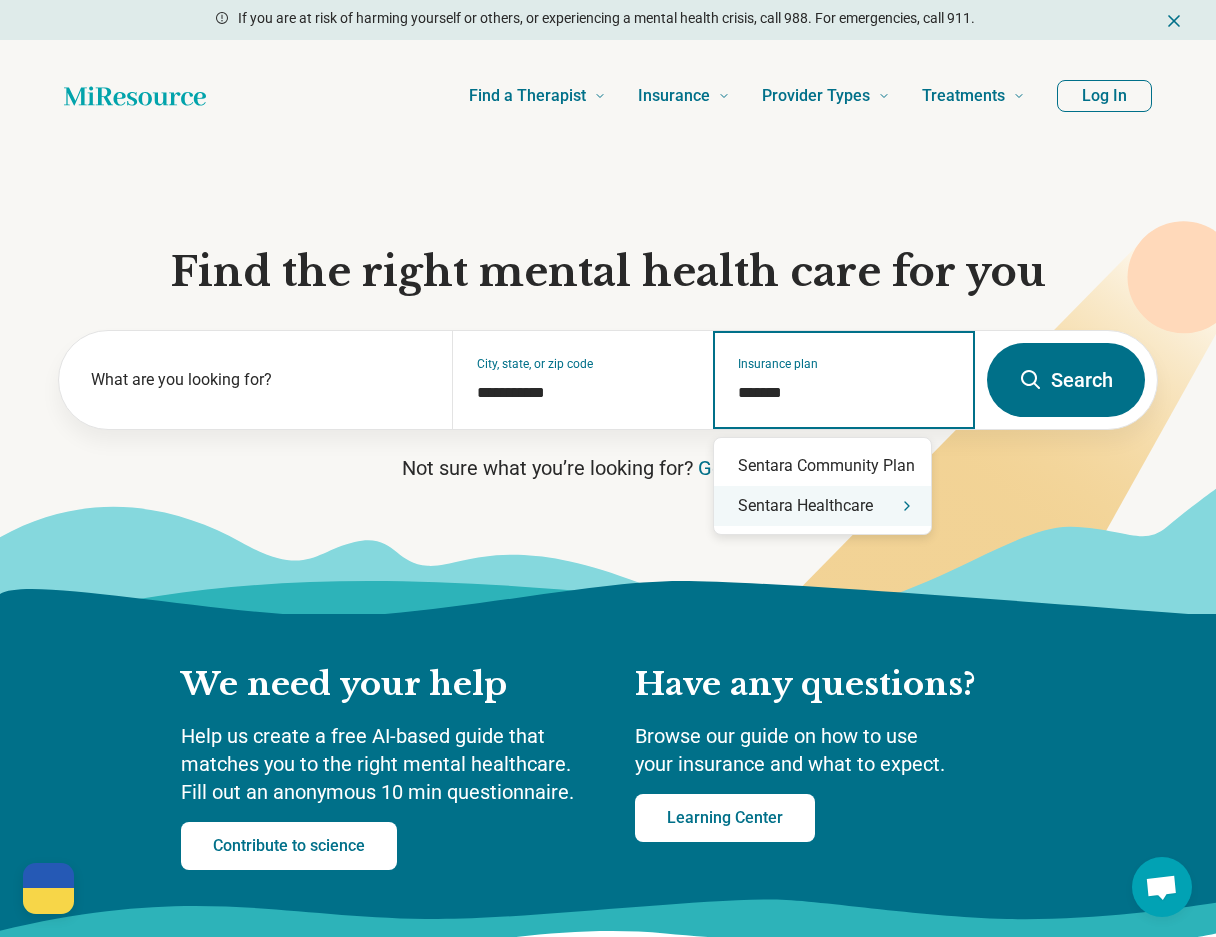 click 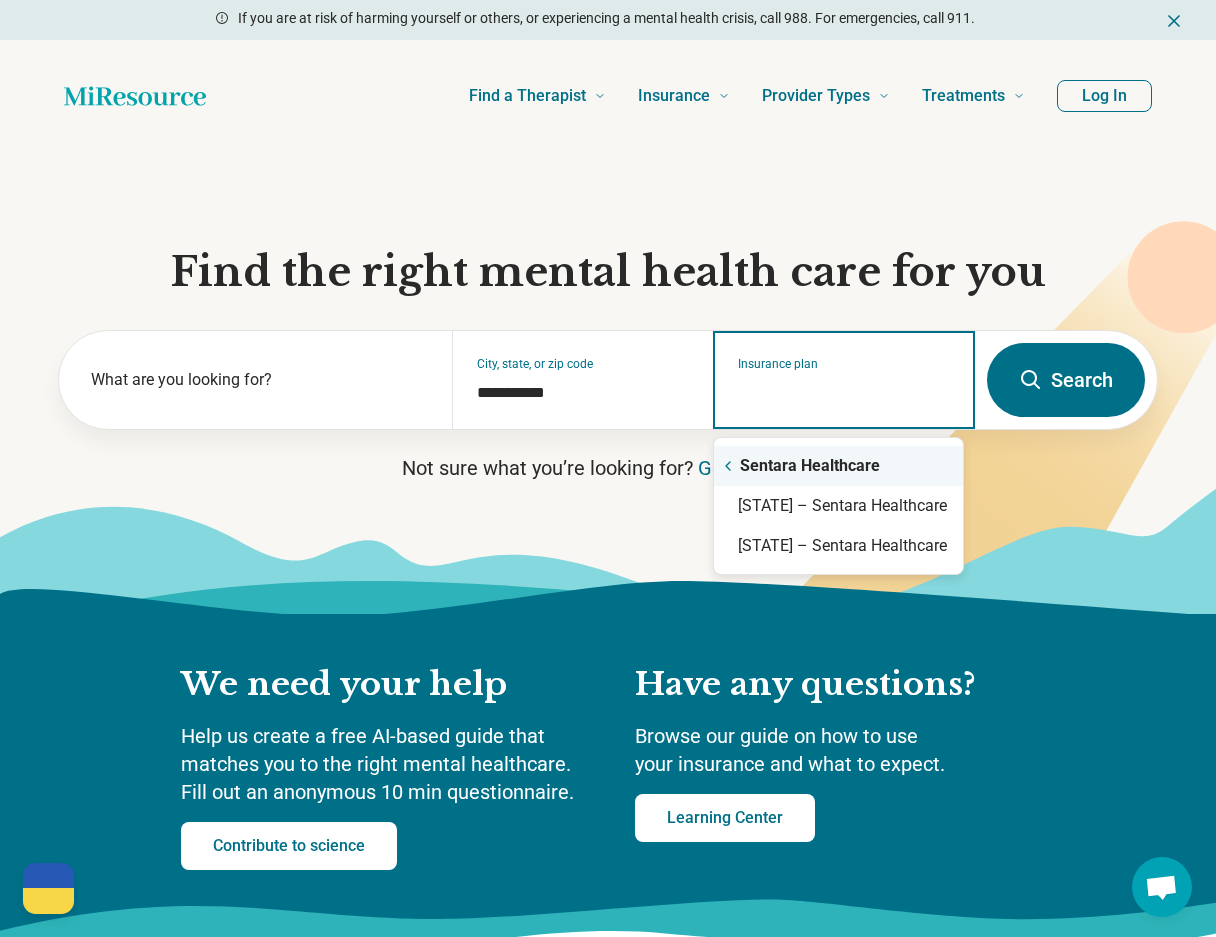 click on "Insurance plan" at bounding box center (844, 393) 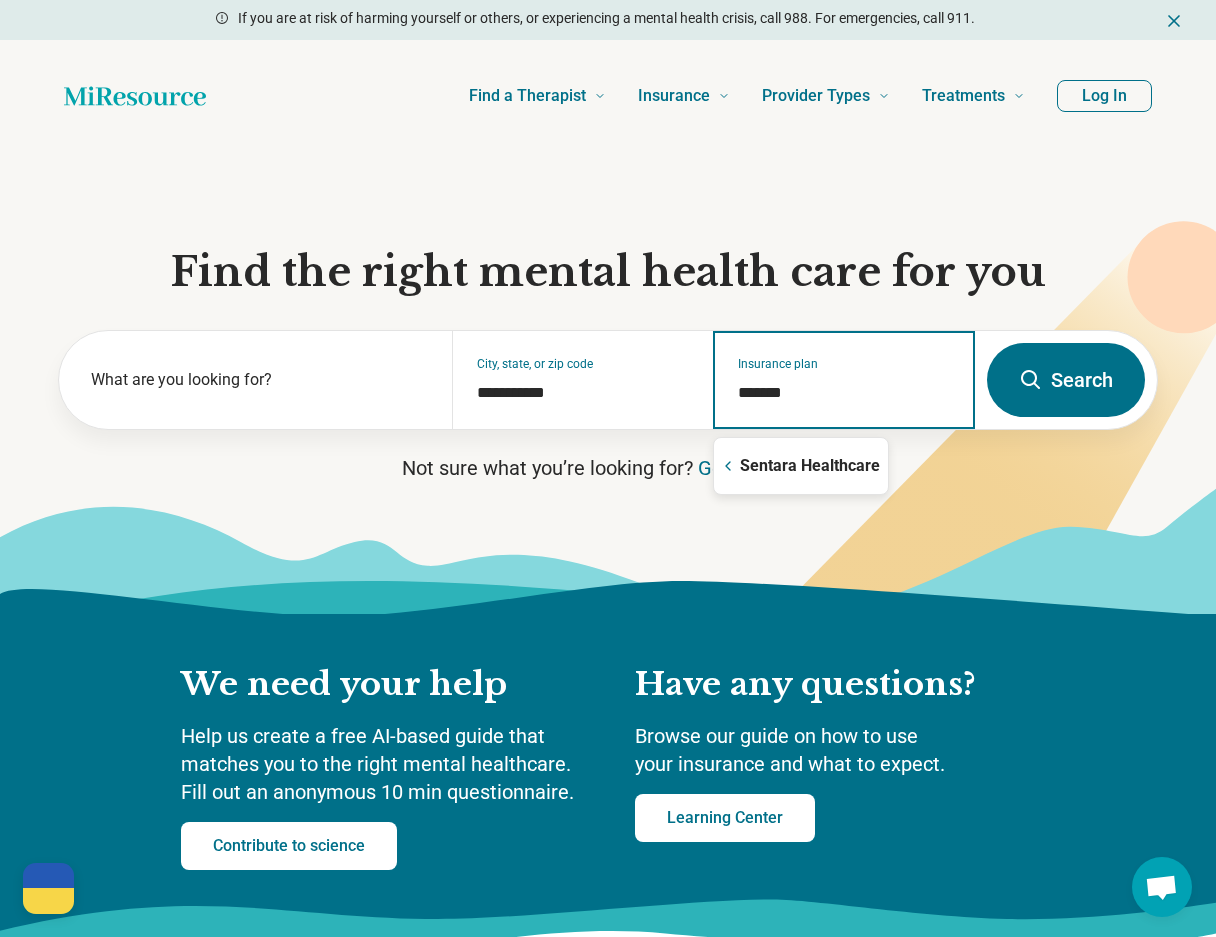 type on "********" 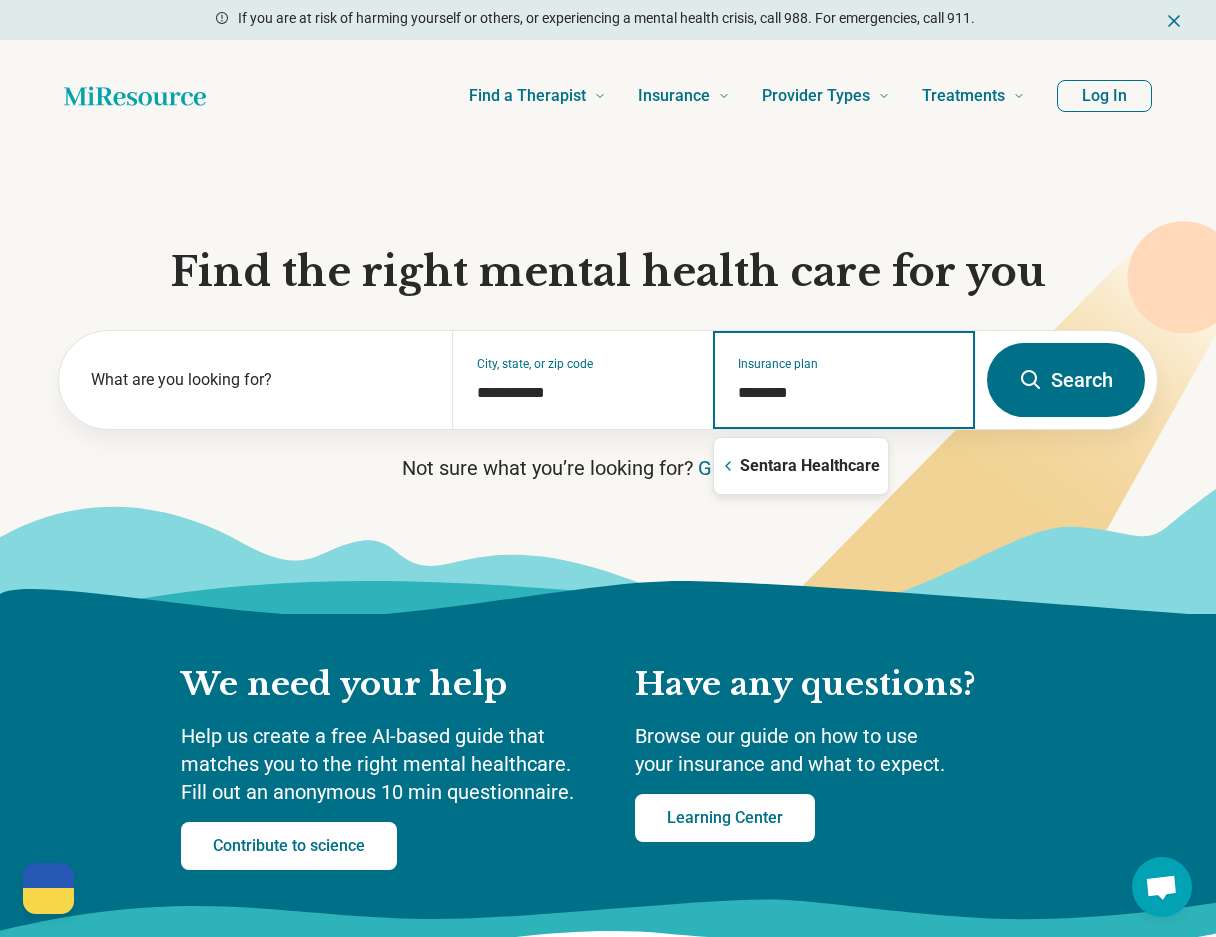 click on "********" at bounding box center (844, 393) 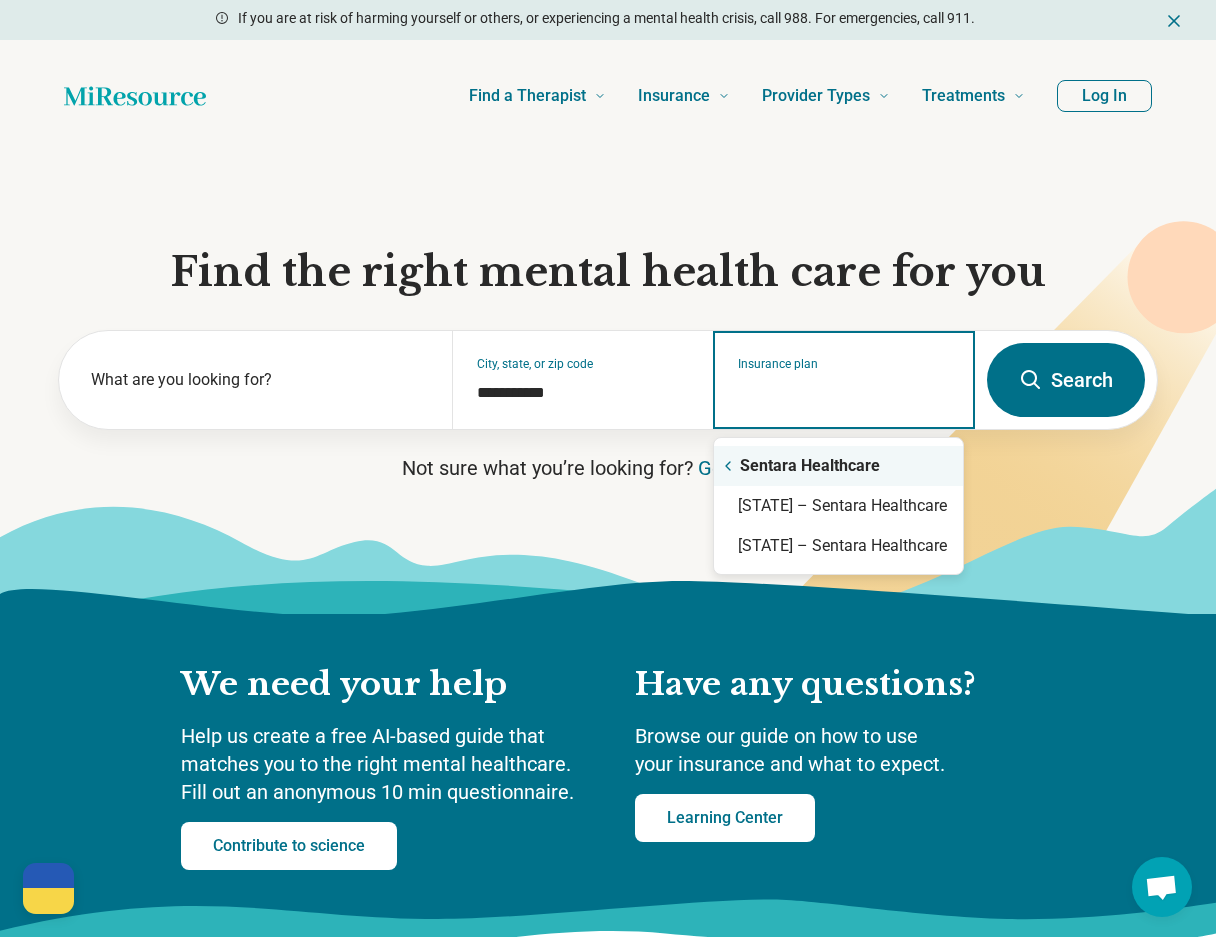 click 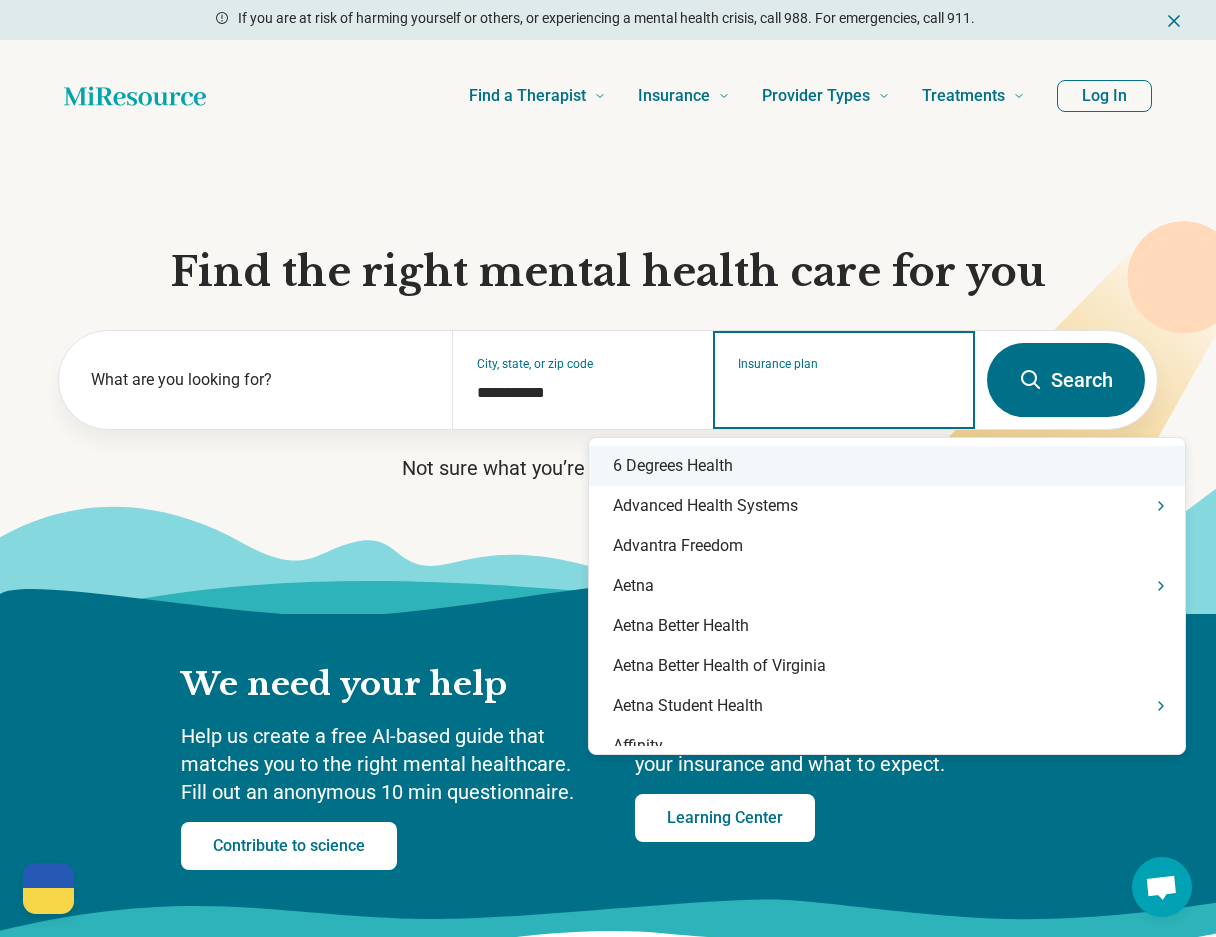 click on "Insurance plan" at bounding box center (844, 393) 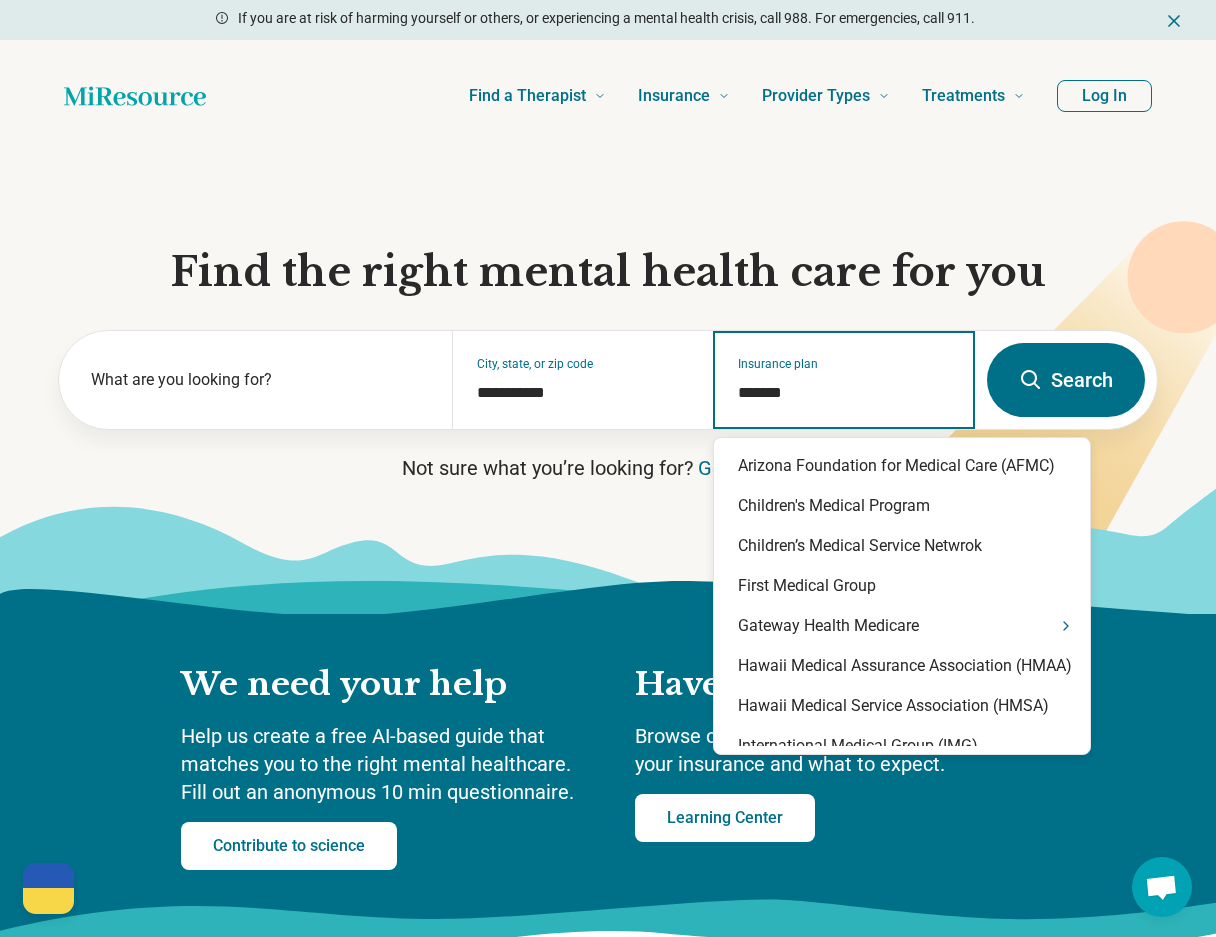 type on "********" 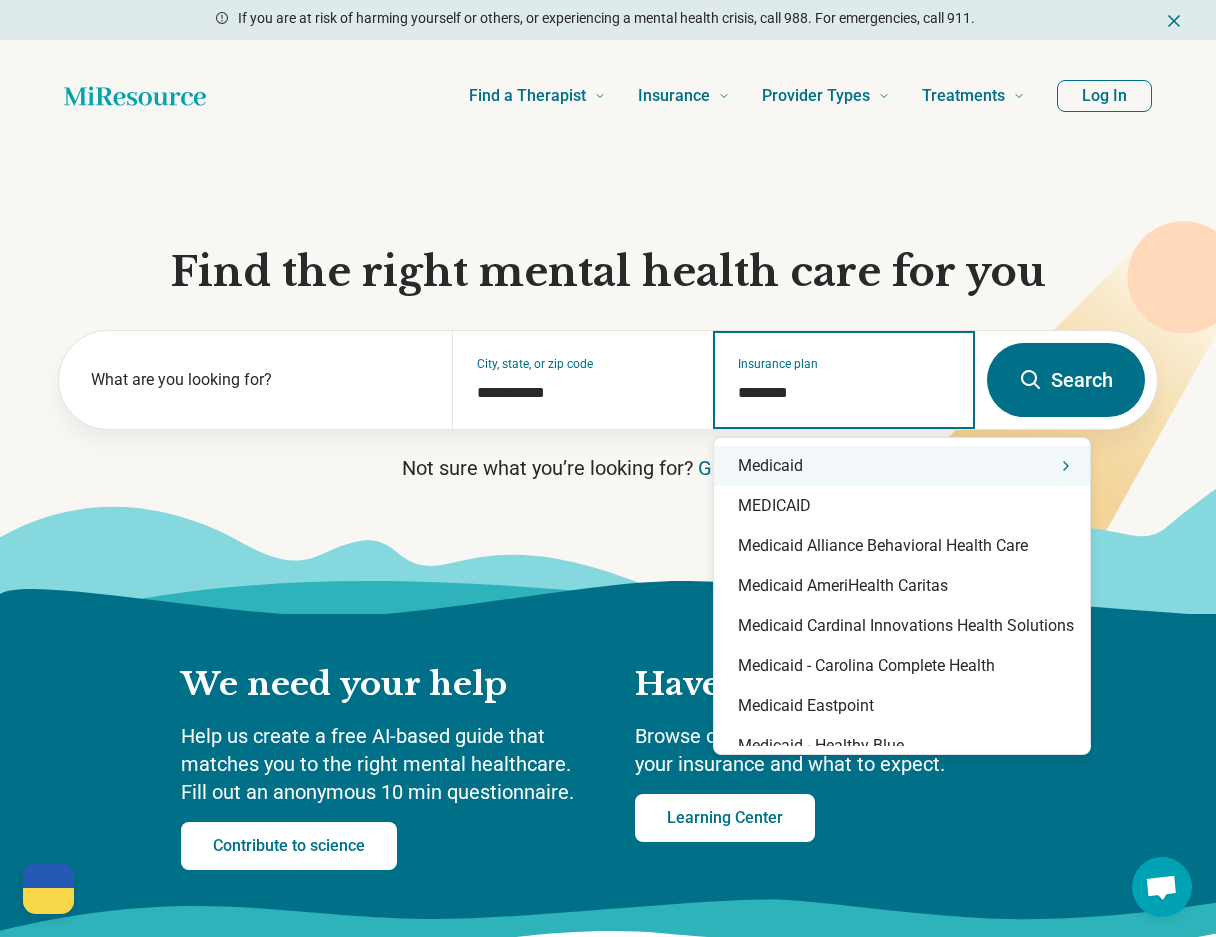 click on "Medicaid" at bounding box center [902, 466] 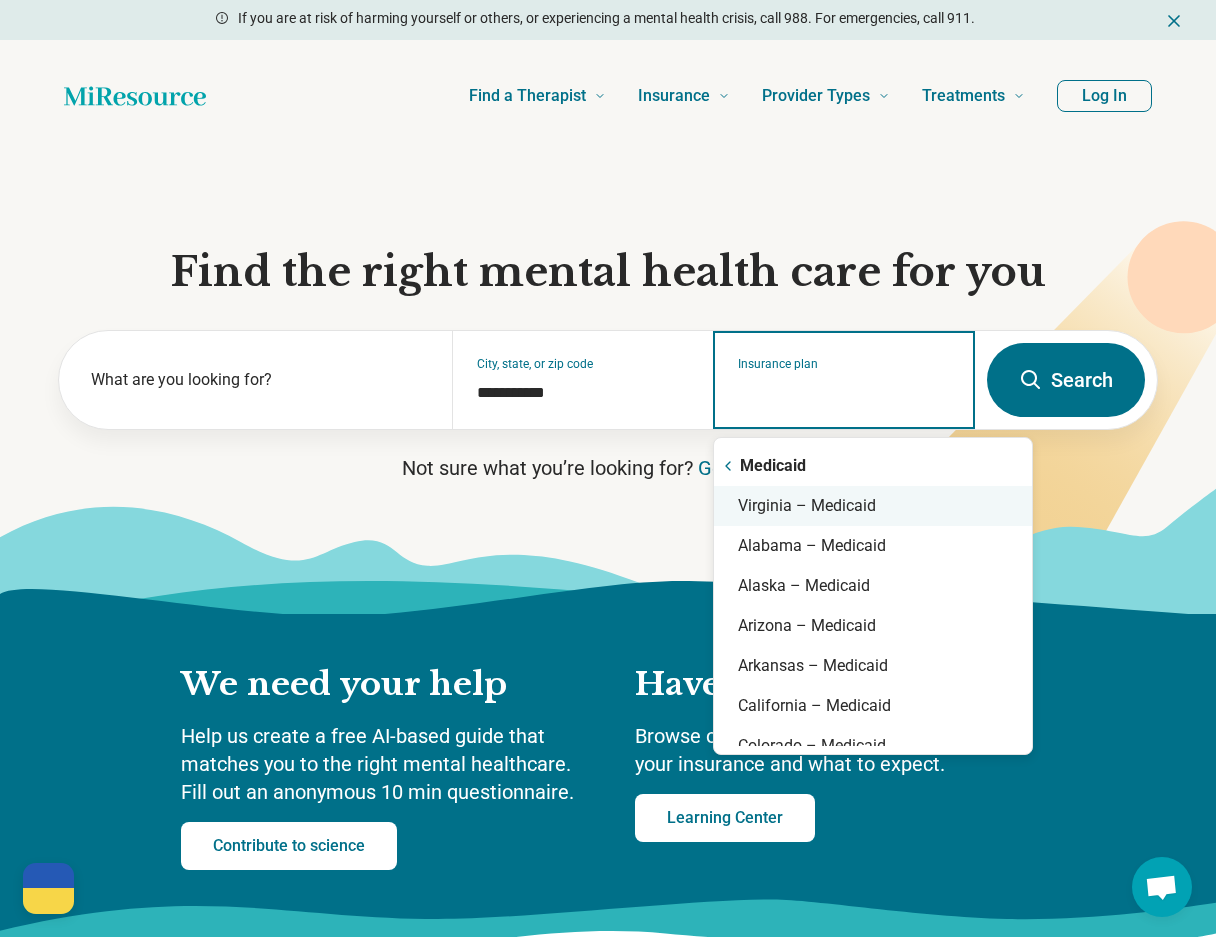 click on "Virginia – Medicaid" at bounding box center [873, 506] 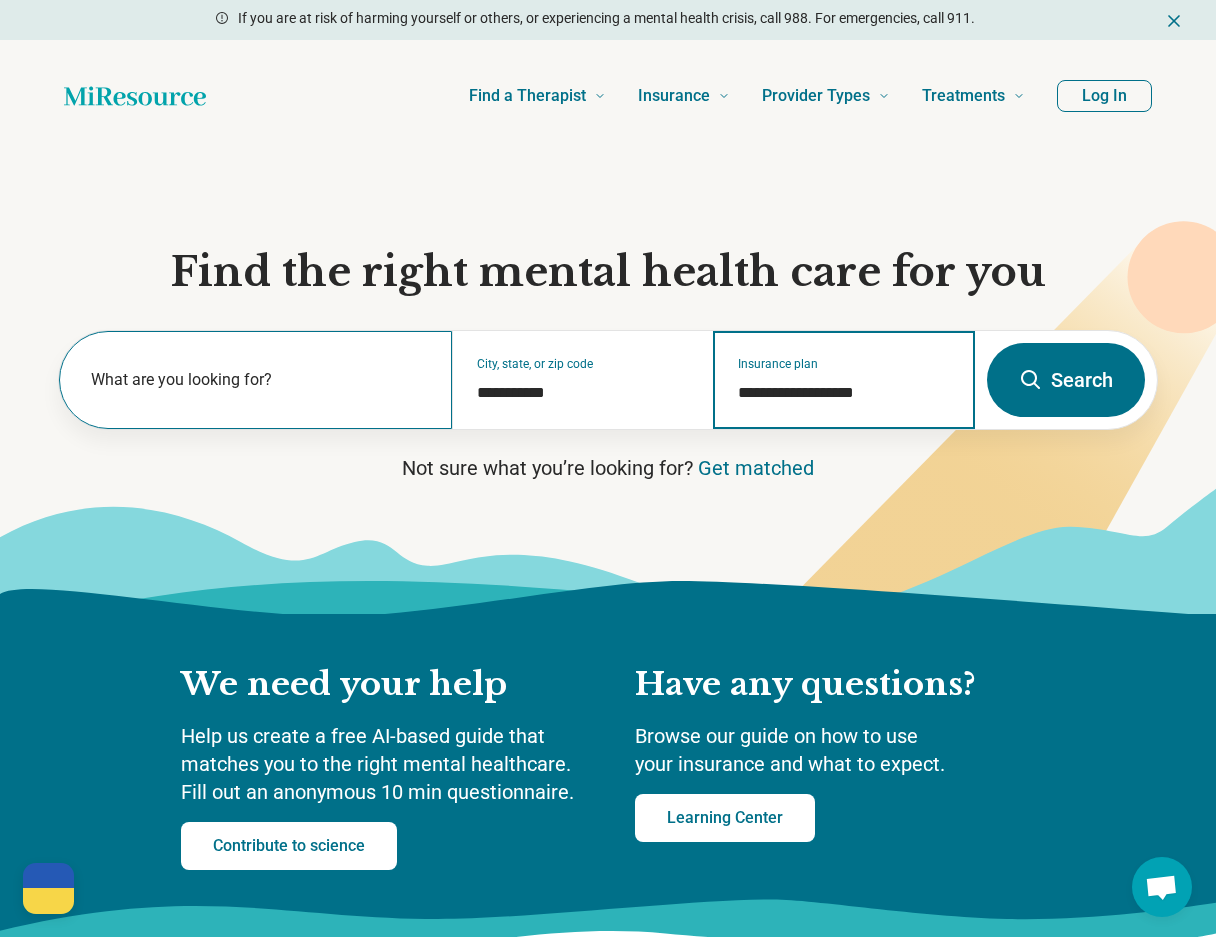 type on "**********" 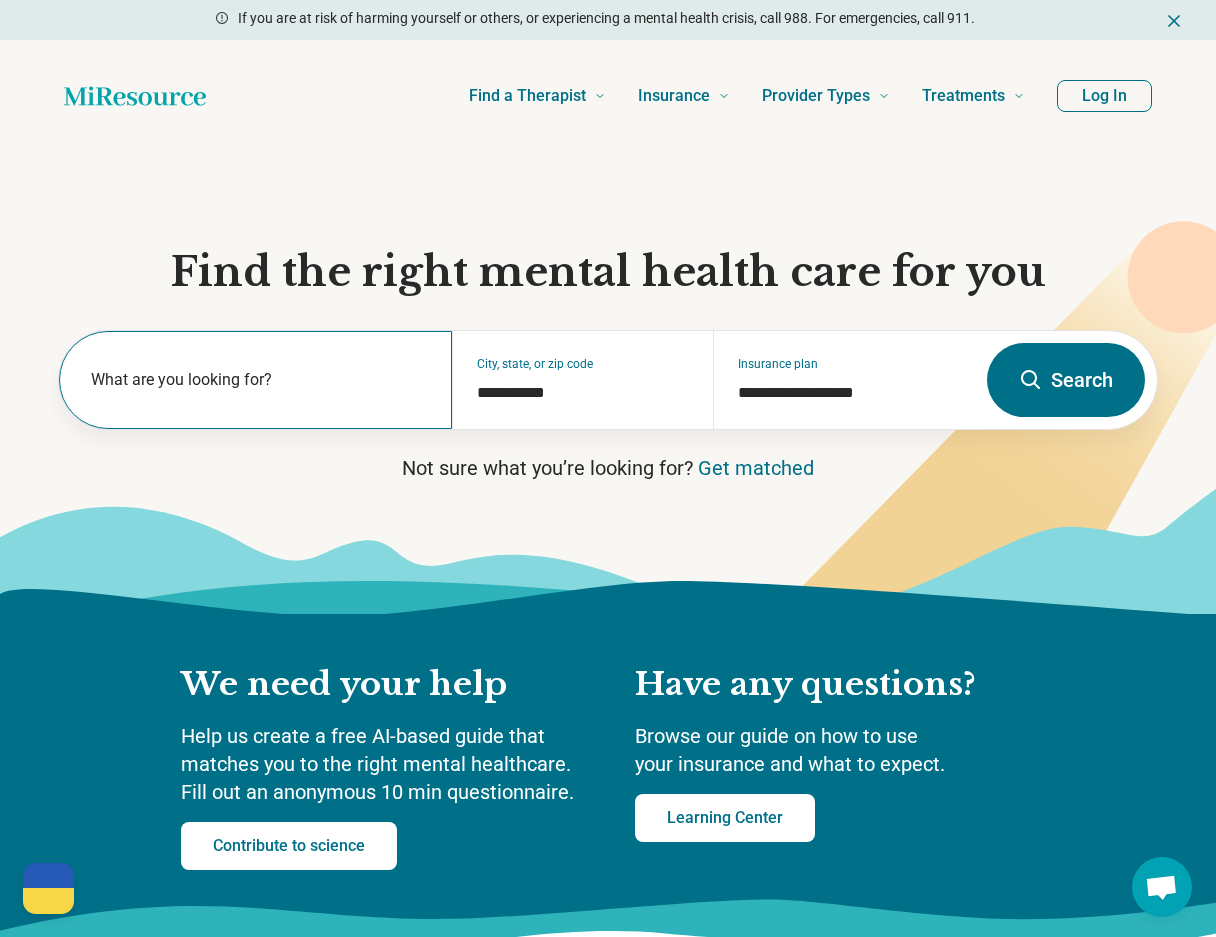 click on "What are you looking for?" at bounding box center [259, 380] 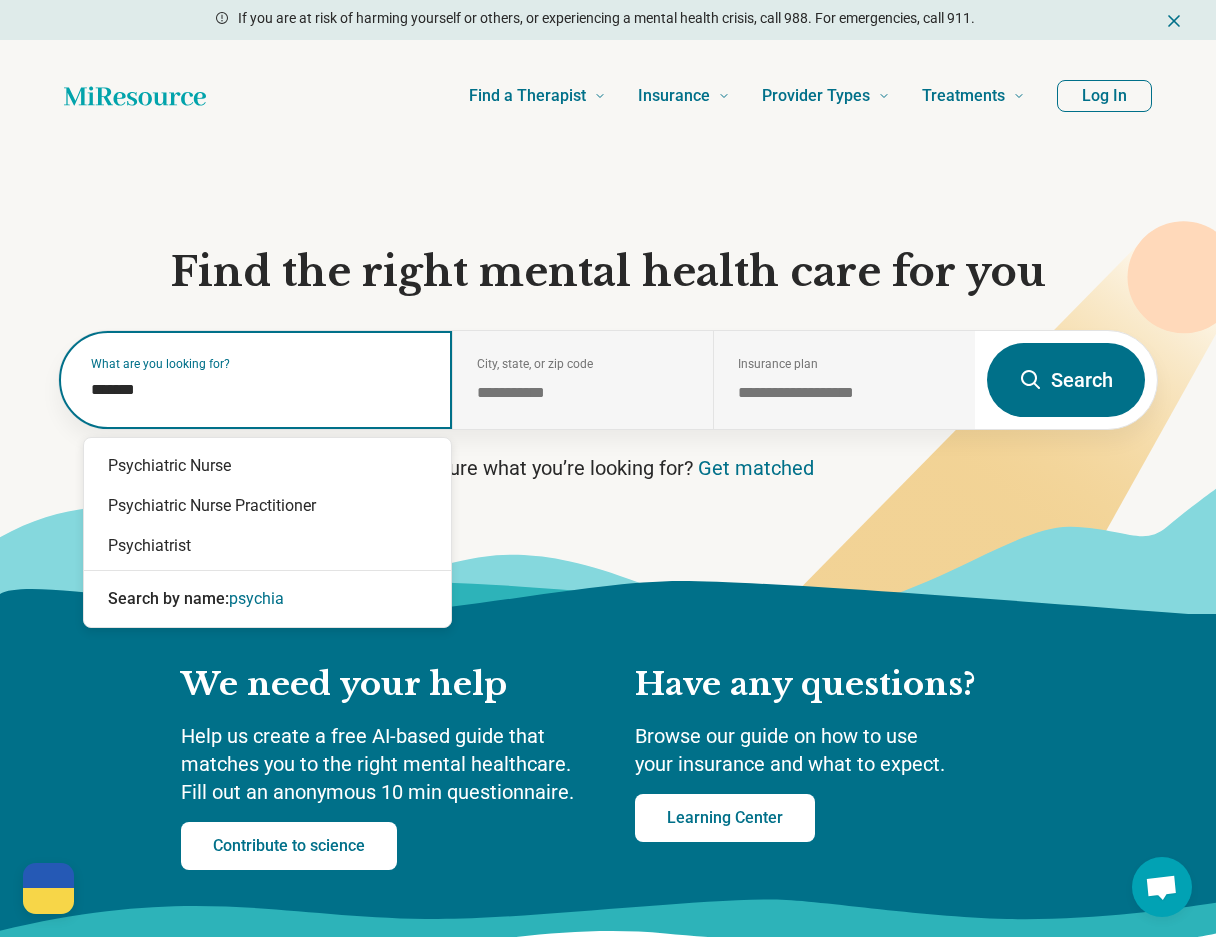 type on "********" 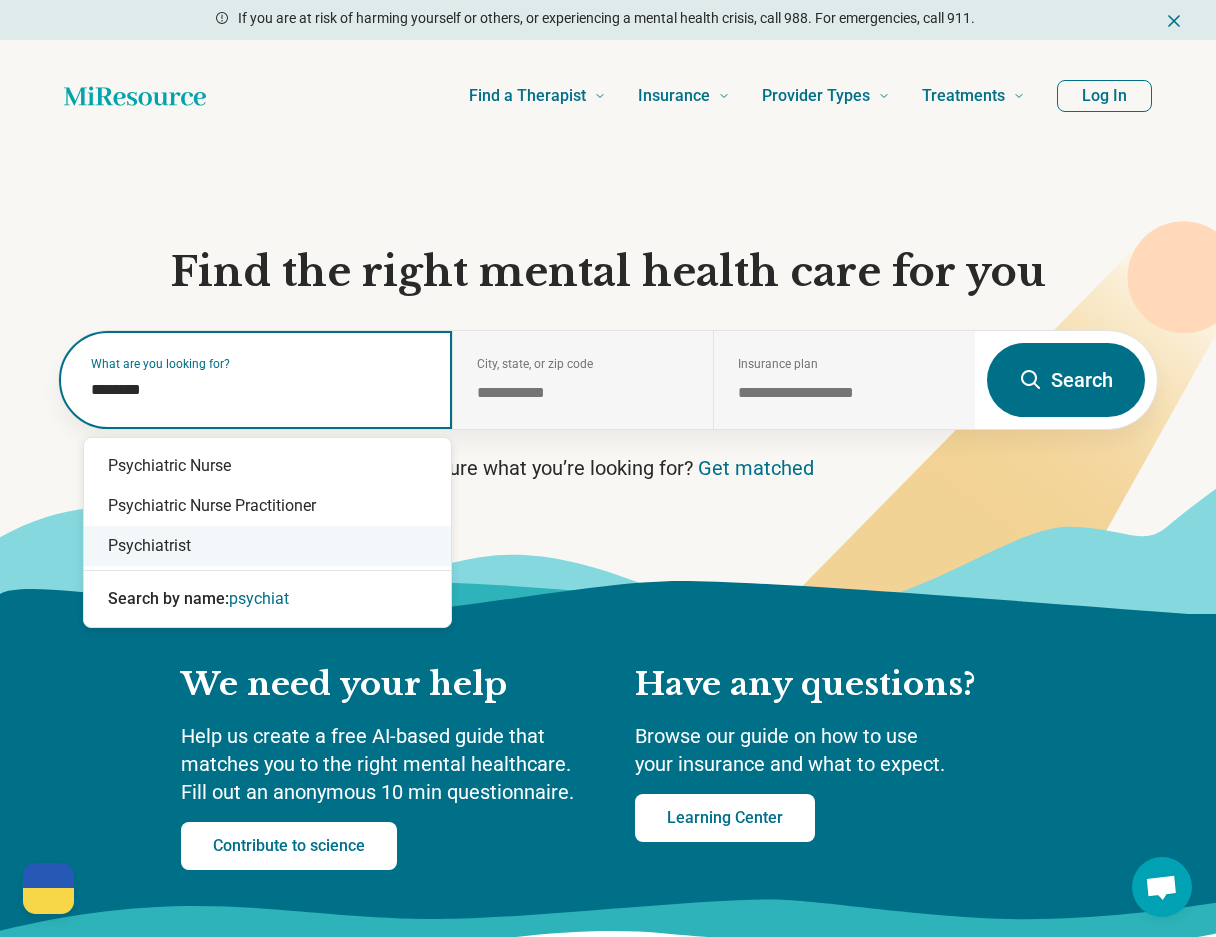 click on "Psychiatrist" at bounding box center (267, 546) 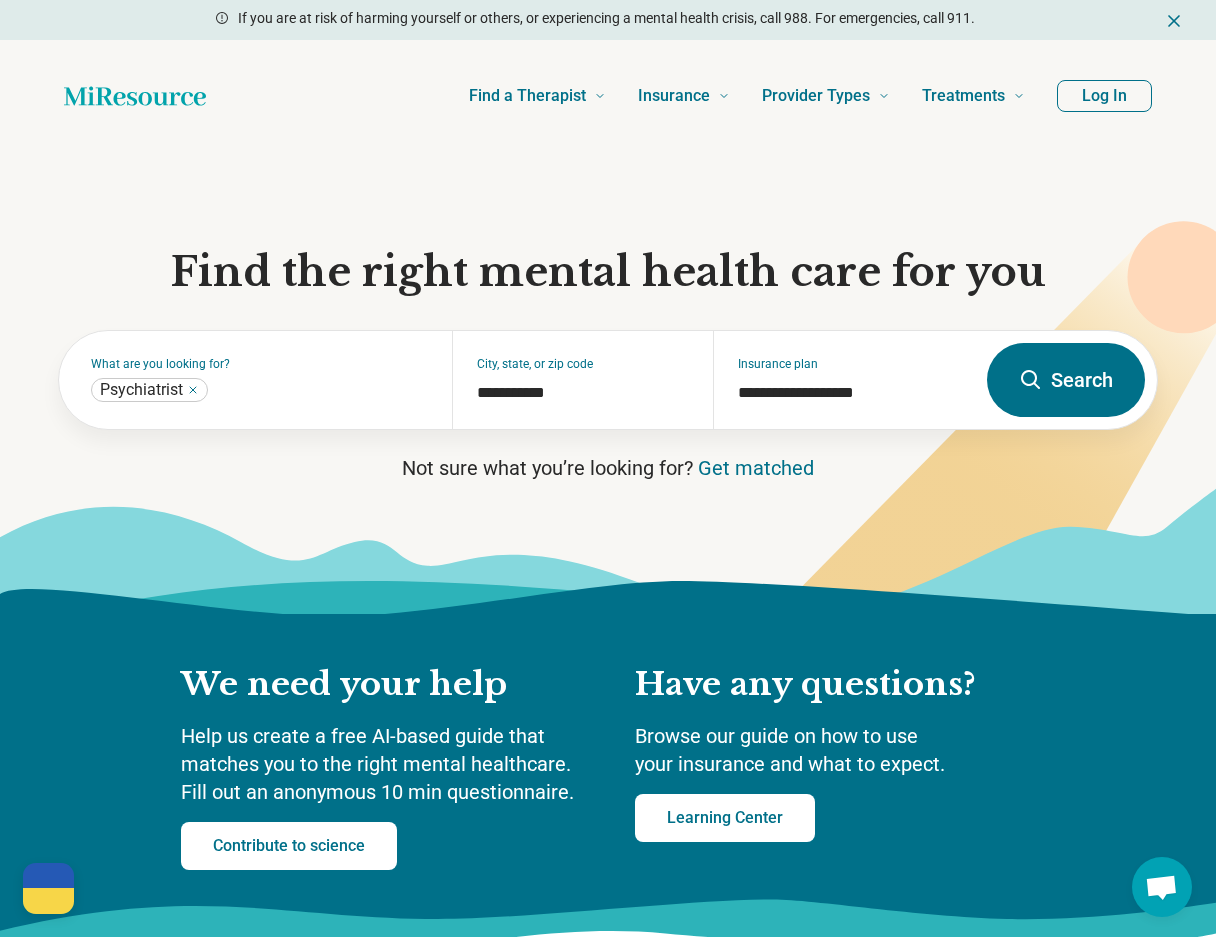 click on "Search" at bounding box center [1066, 380] 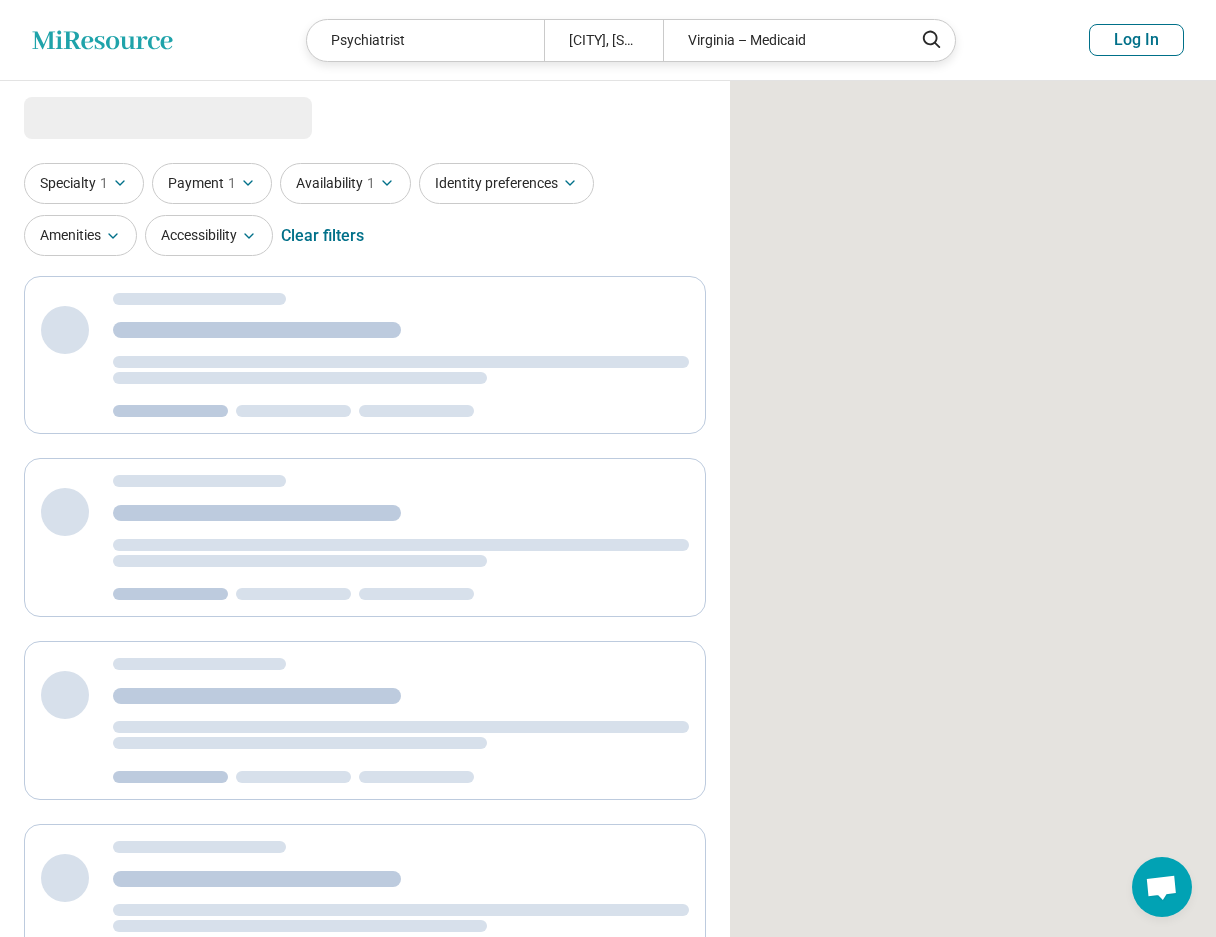 select on "***" 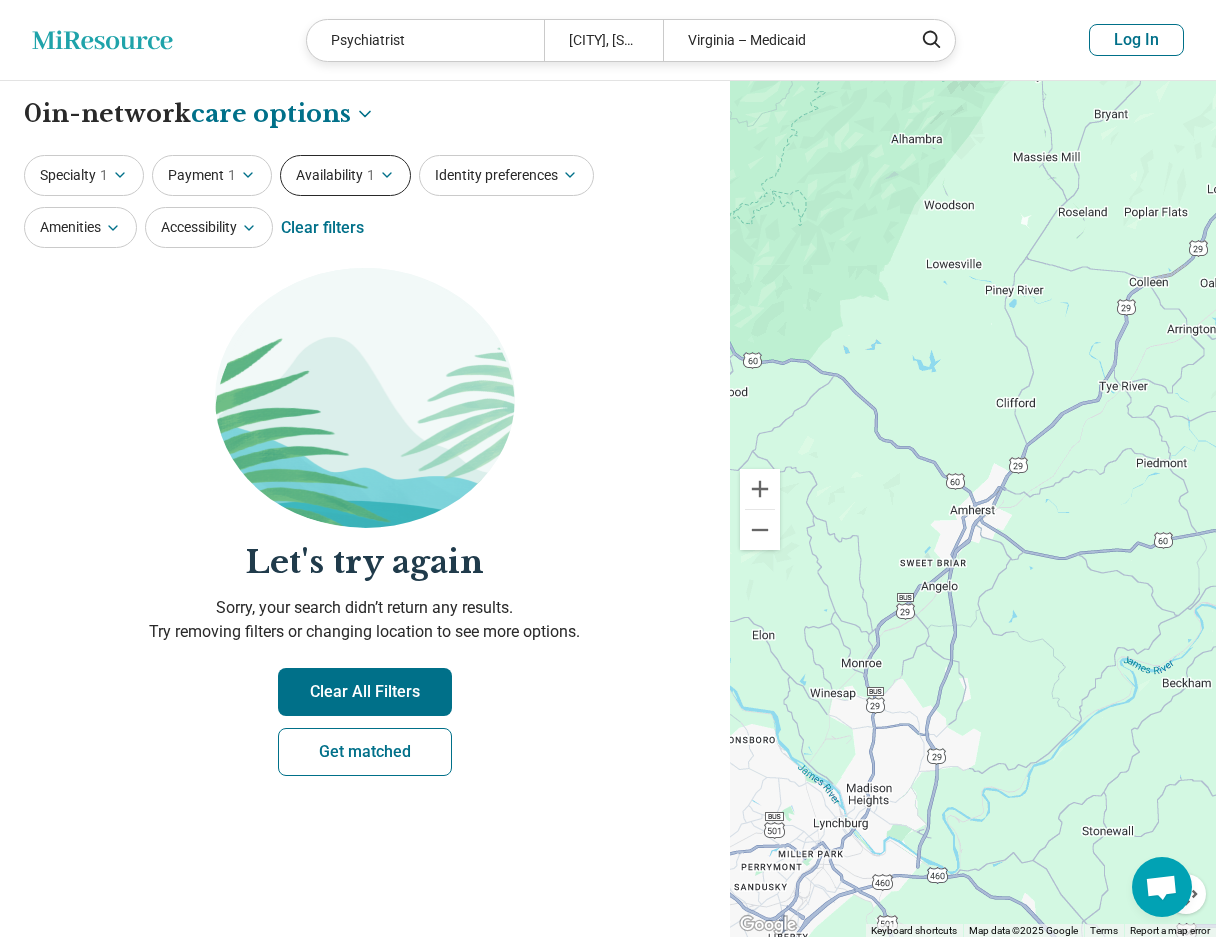 click on "Availability 1" at bounding box center (345, 175) 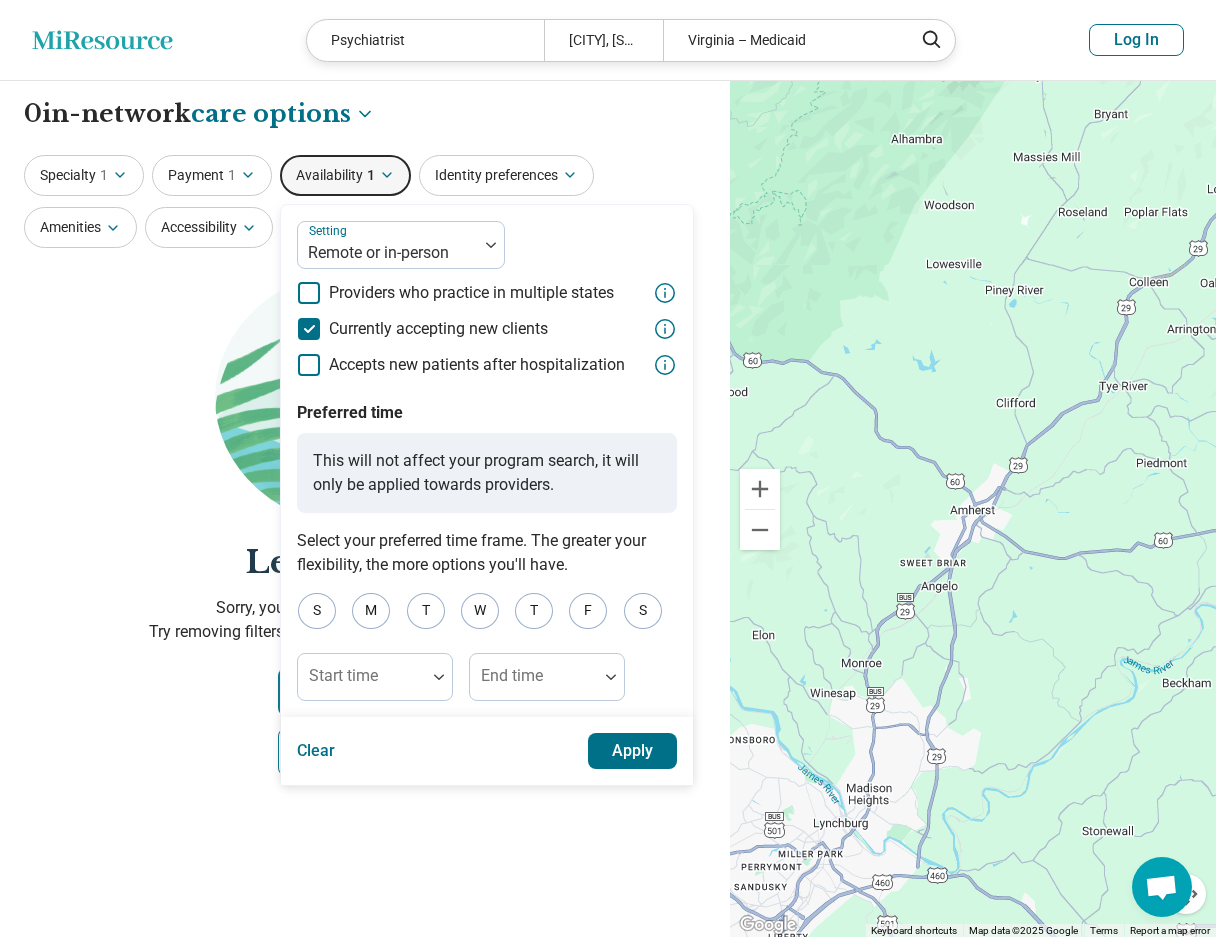 click on "**********" at bounding box center [365, 509] 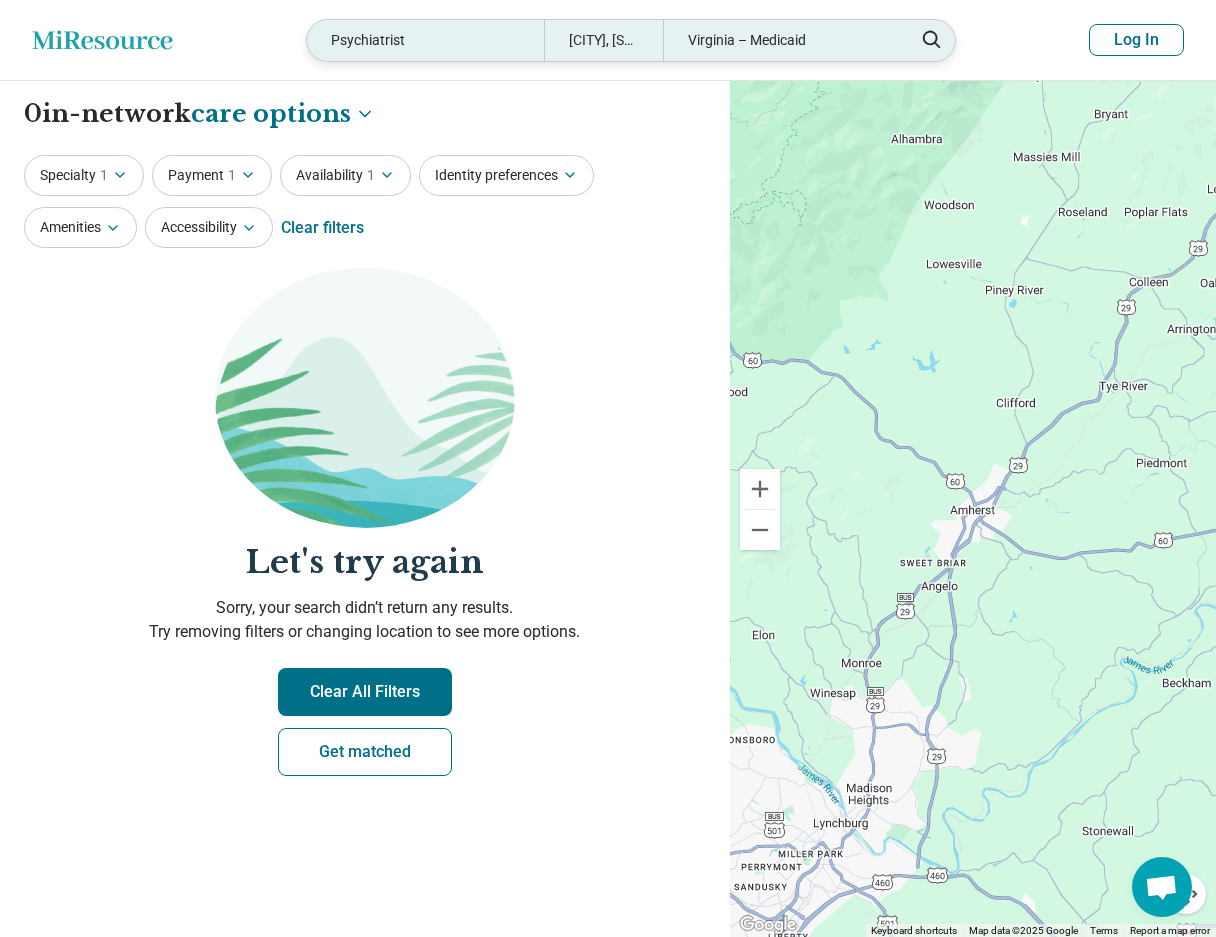 click on "[CITY], [STATE]" at bounding box center (603, 40) 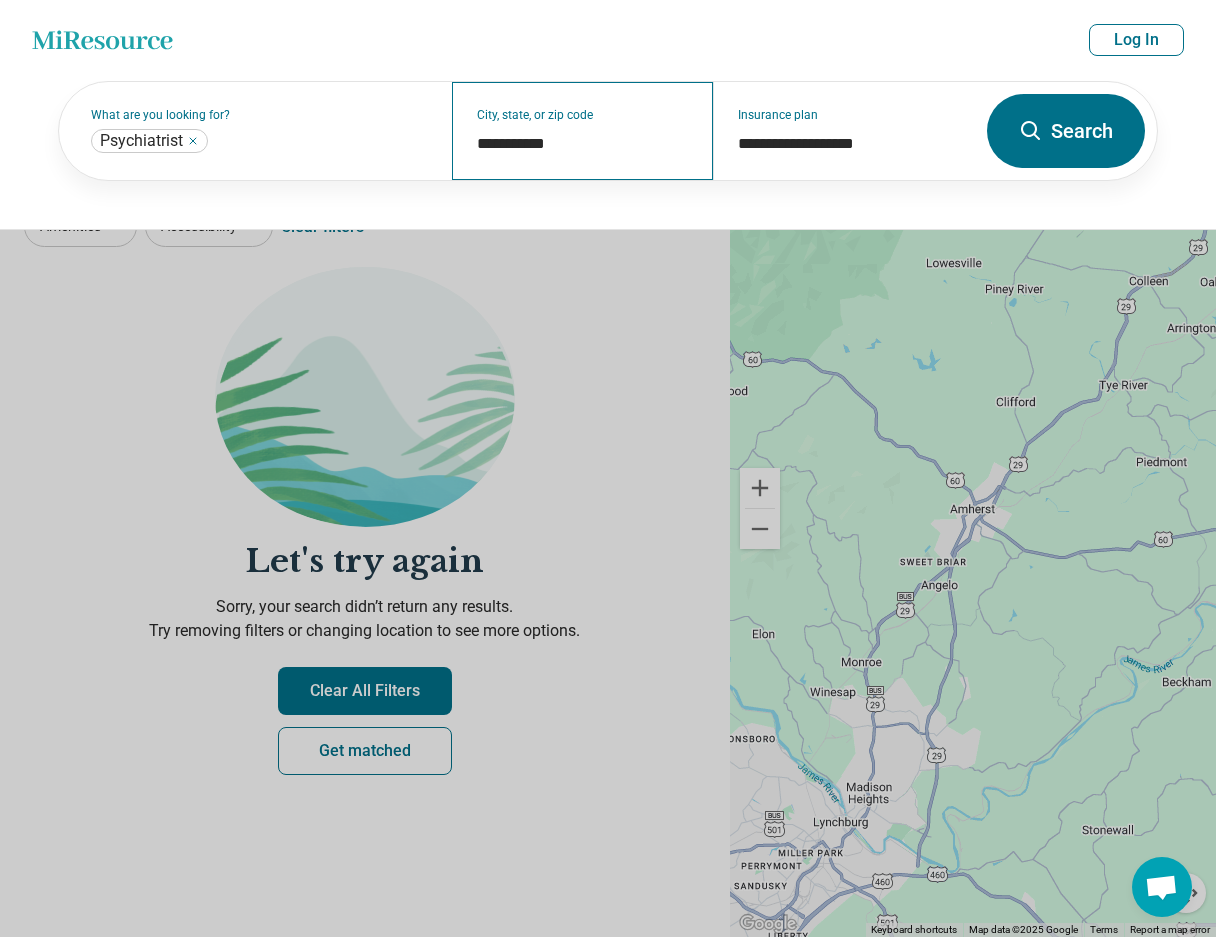 click on "**********" at bounding box center (583, 131) 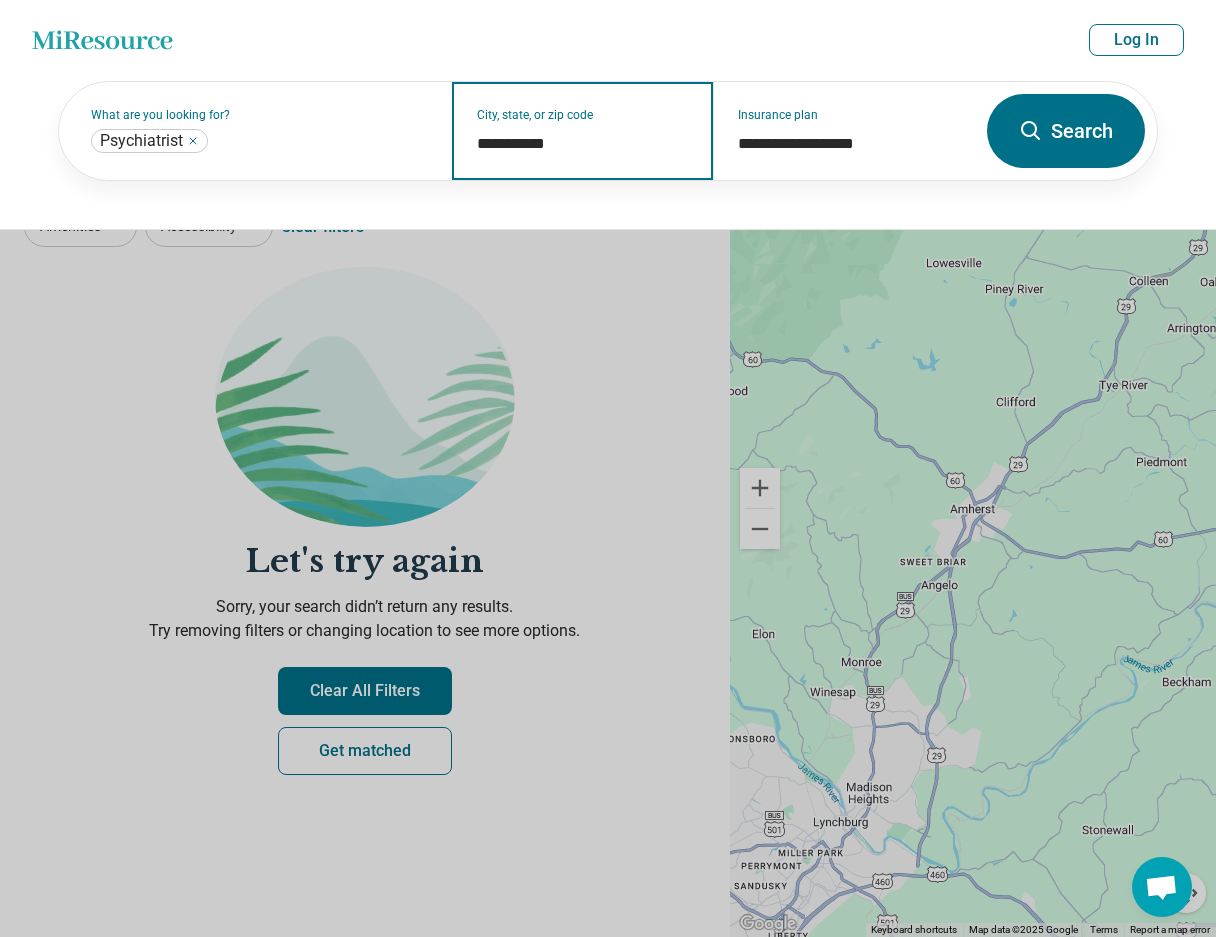 click on "**********" at bounding box center (583, 144) 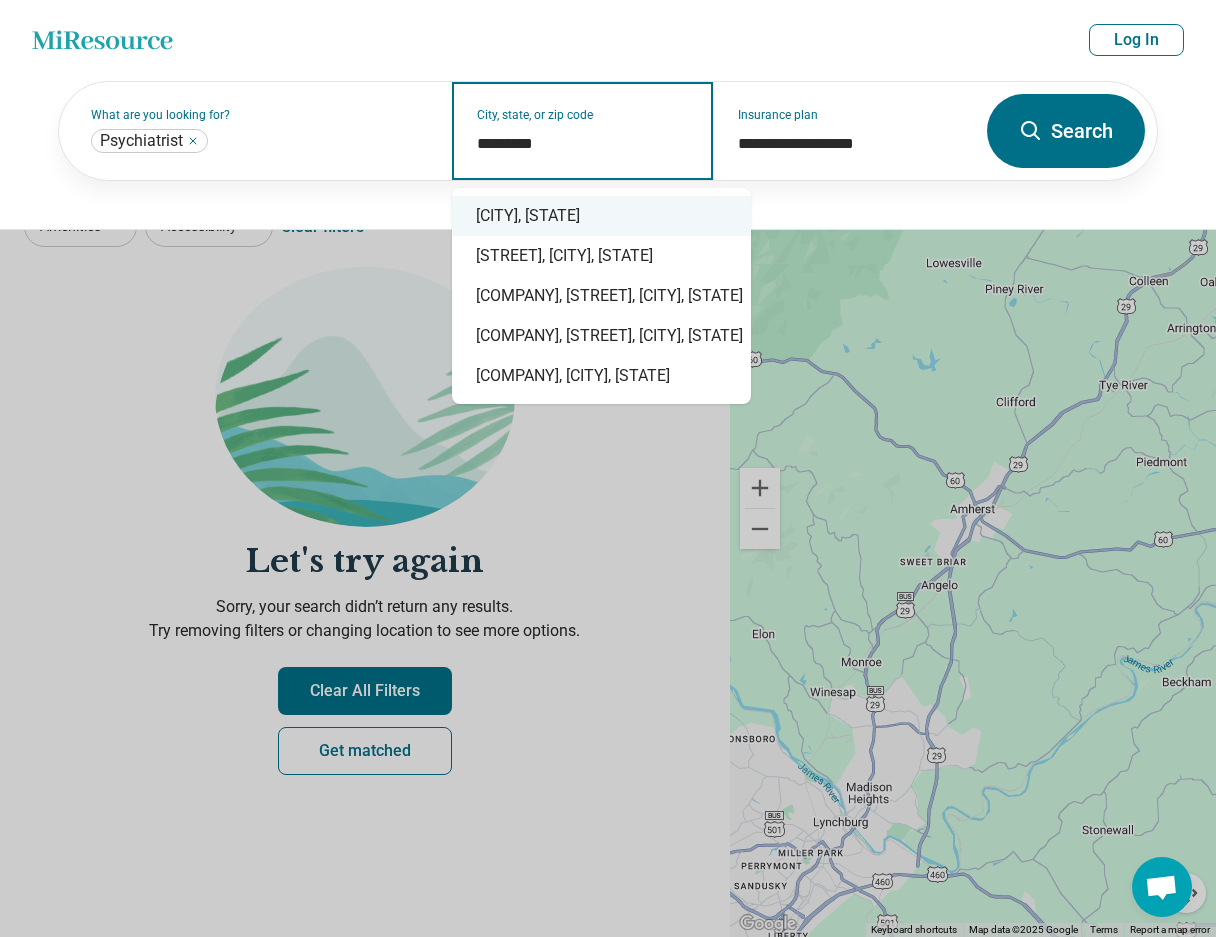 click on "[CITY], [STATE]" at bounding box center (601, 216) 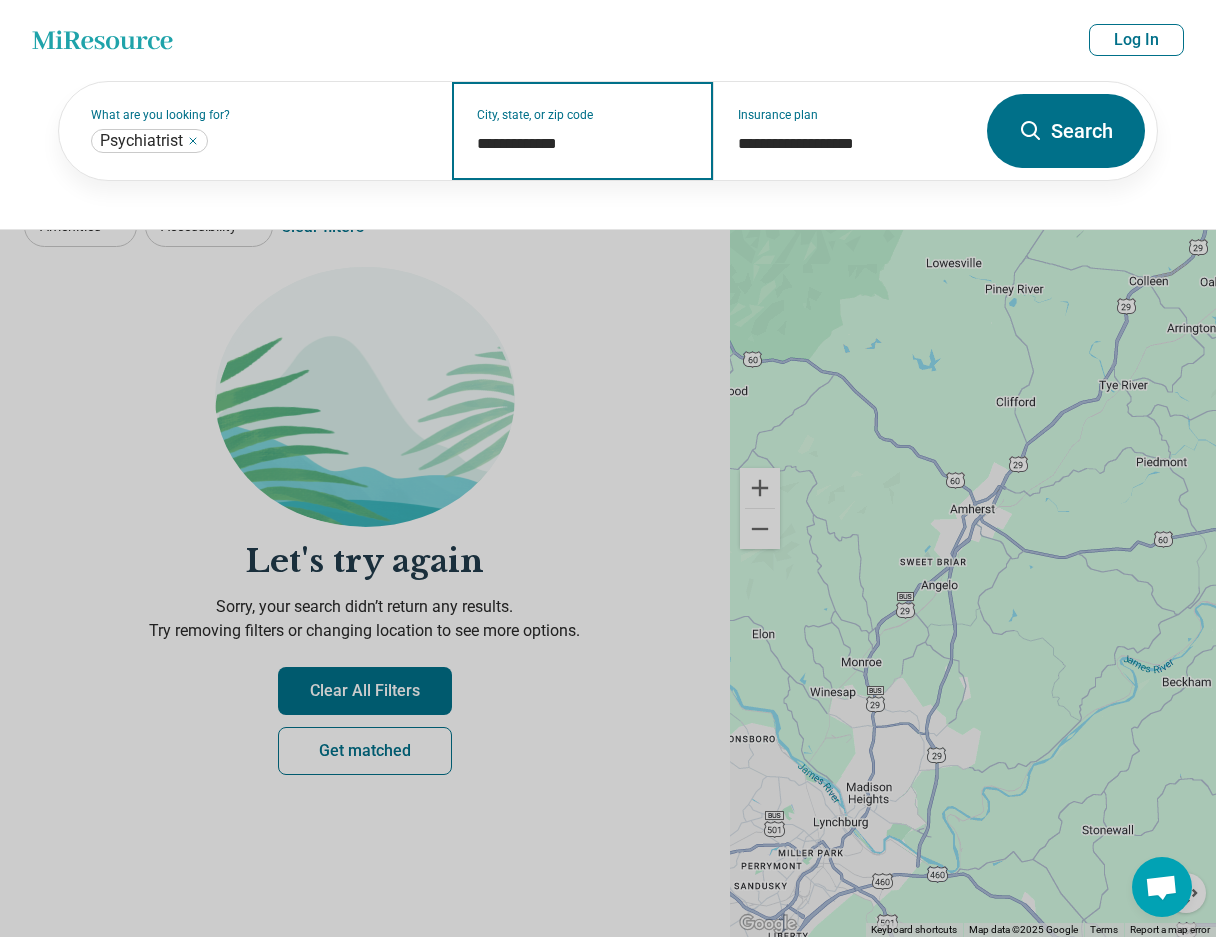 type on "**********" 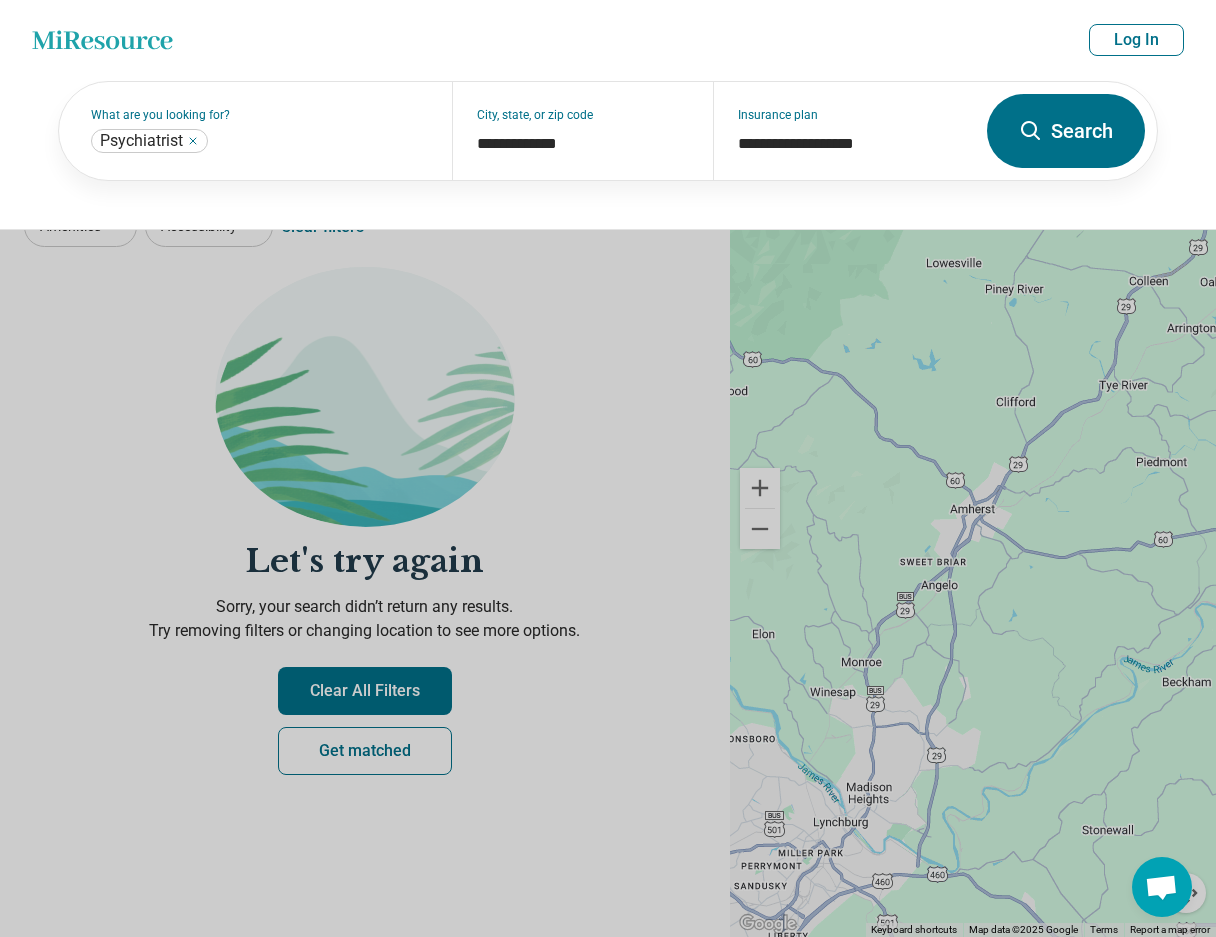 click on "Search" at bounding box center (1066, 131) 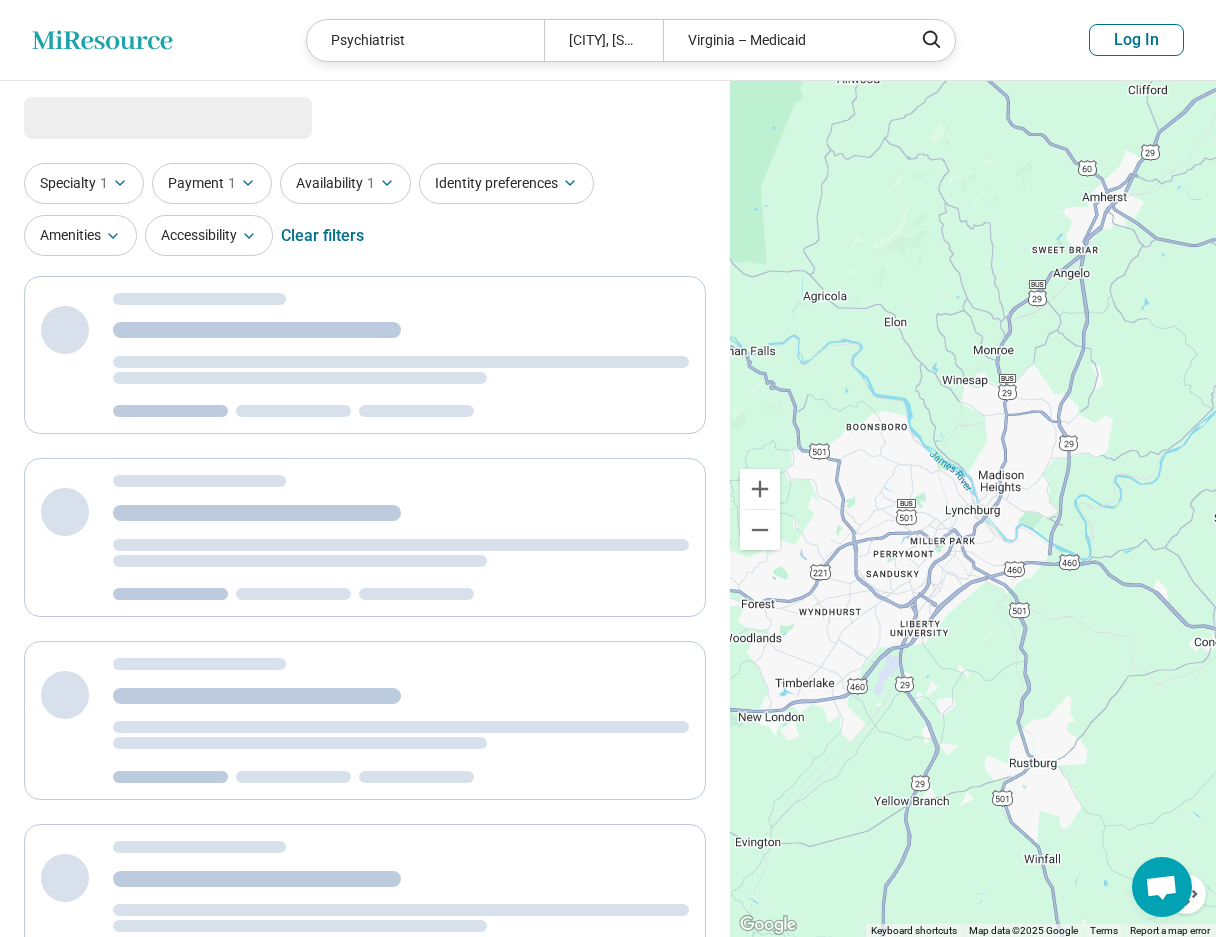 select on "***" 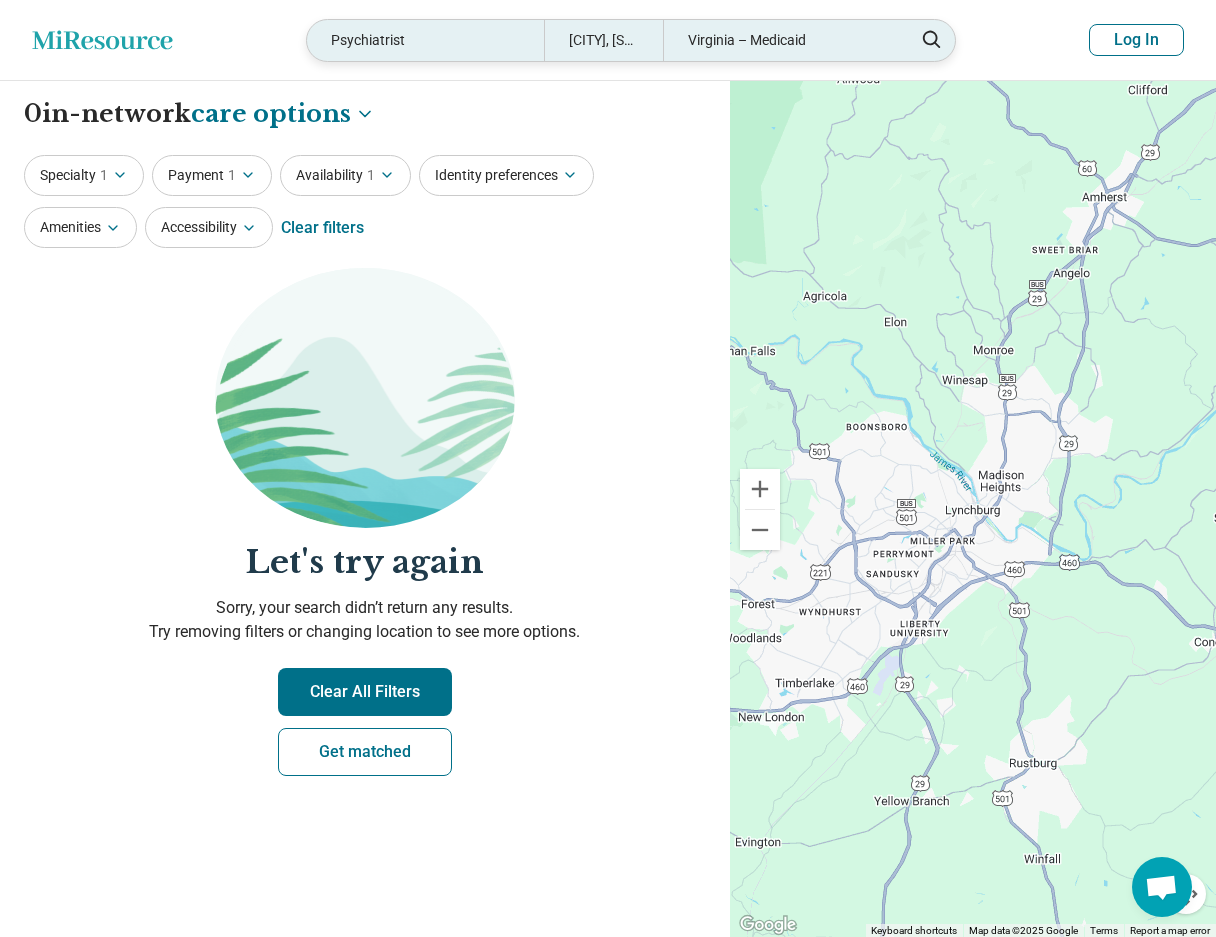 click on "Psychiatrist" at bounding box center [425, 40] 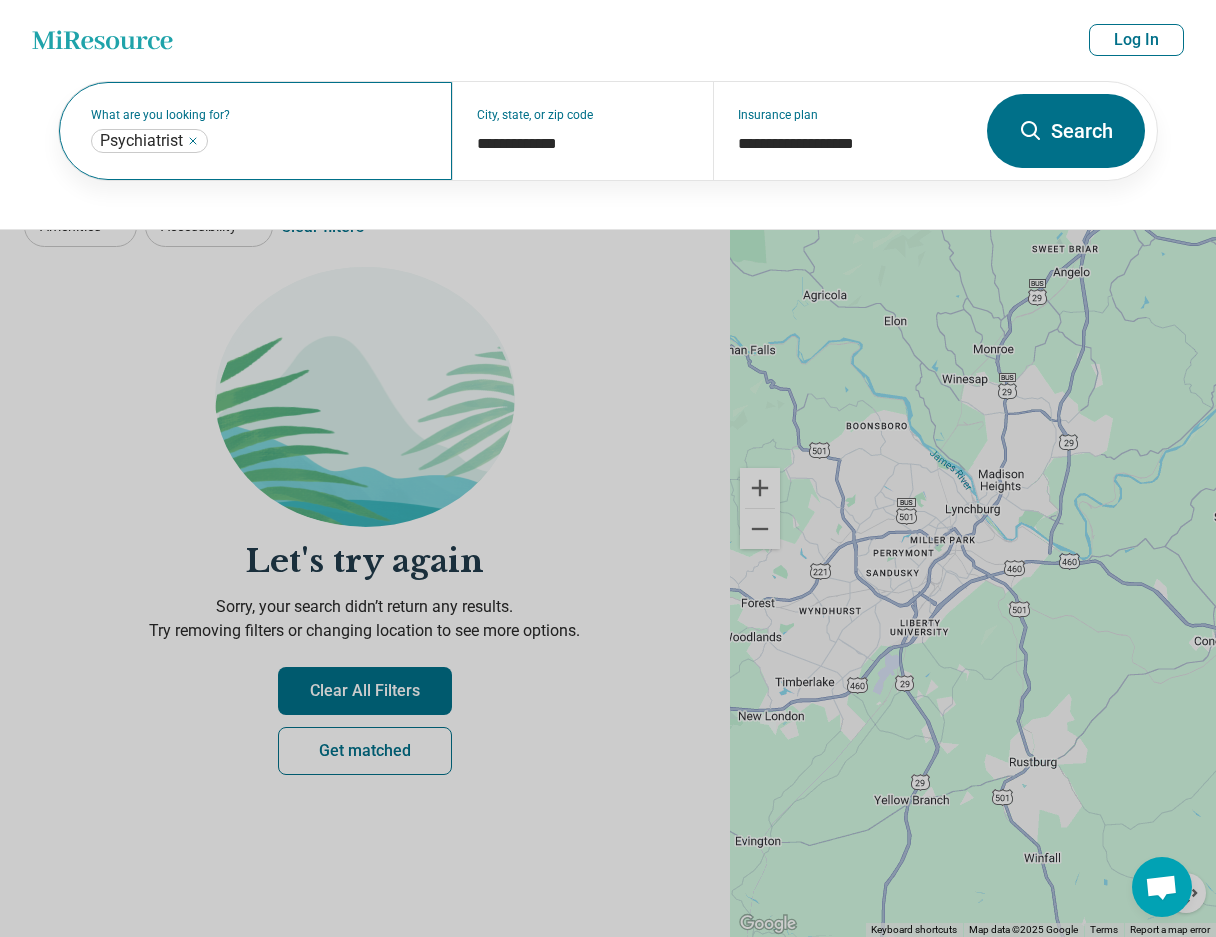 click on "What are you looking for? Psychiatrist ***" at bounding box center (255, 131) 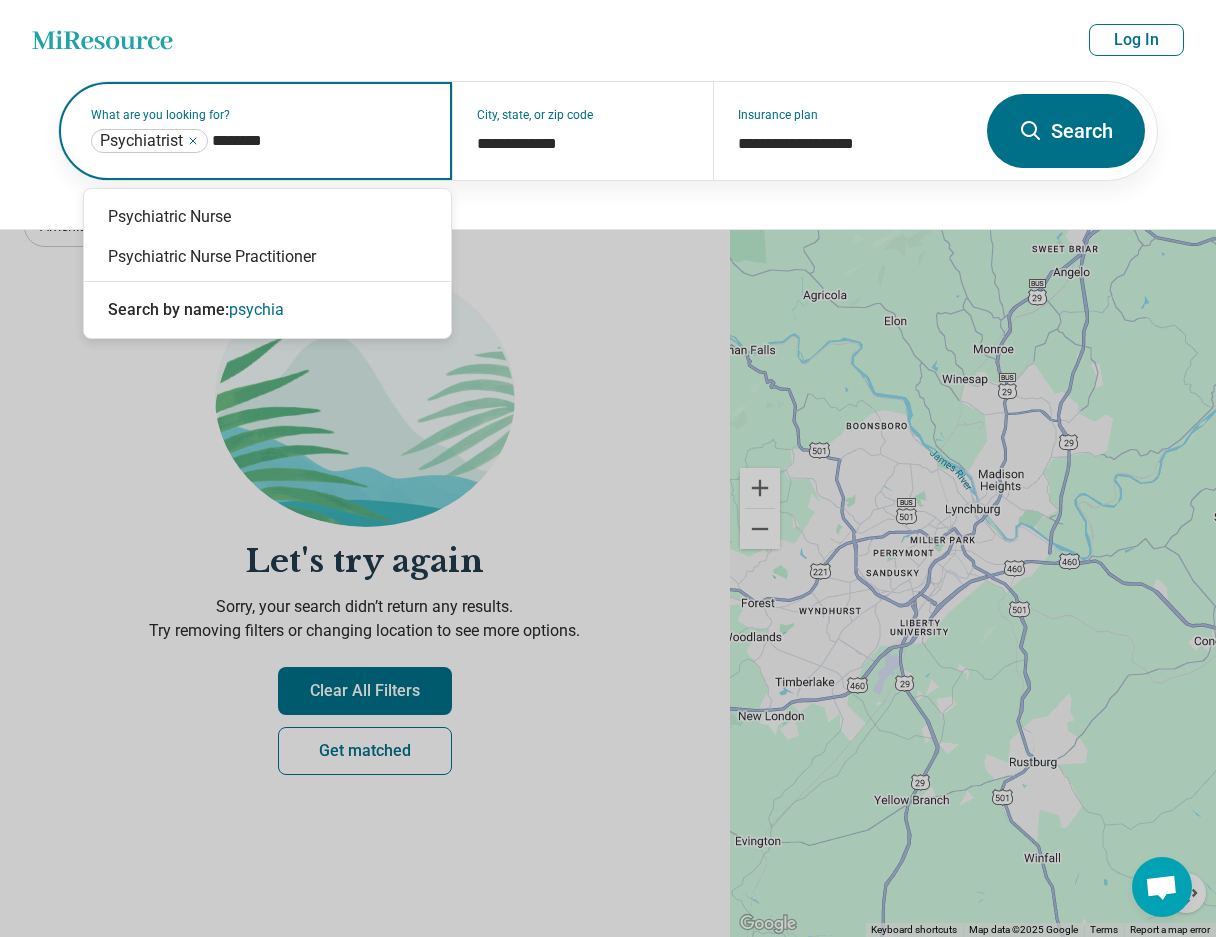 type on "*********" 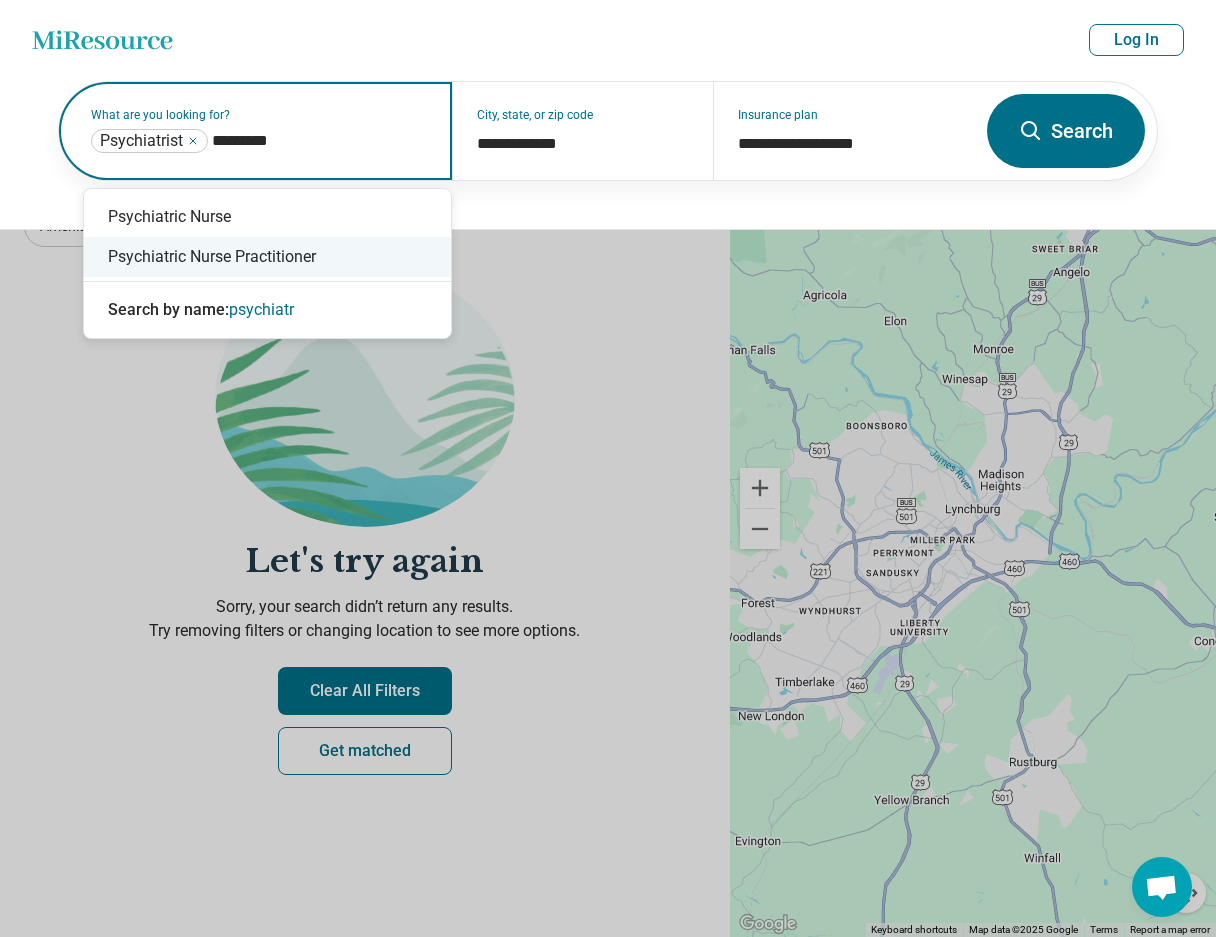 click on "Psychiatric Nurse Practitioner" at bounding box center (267, 257) 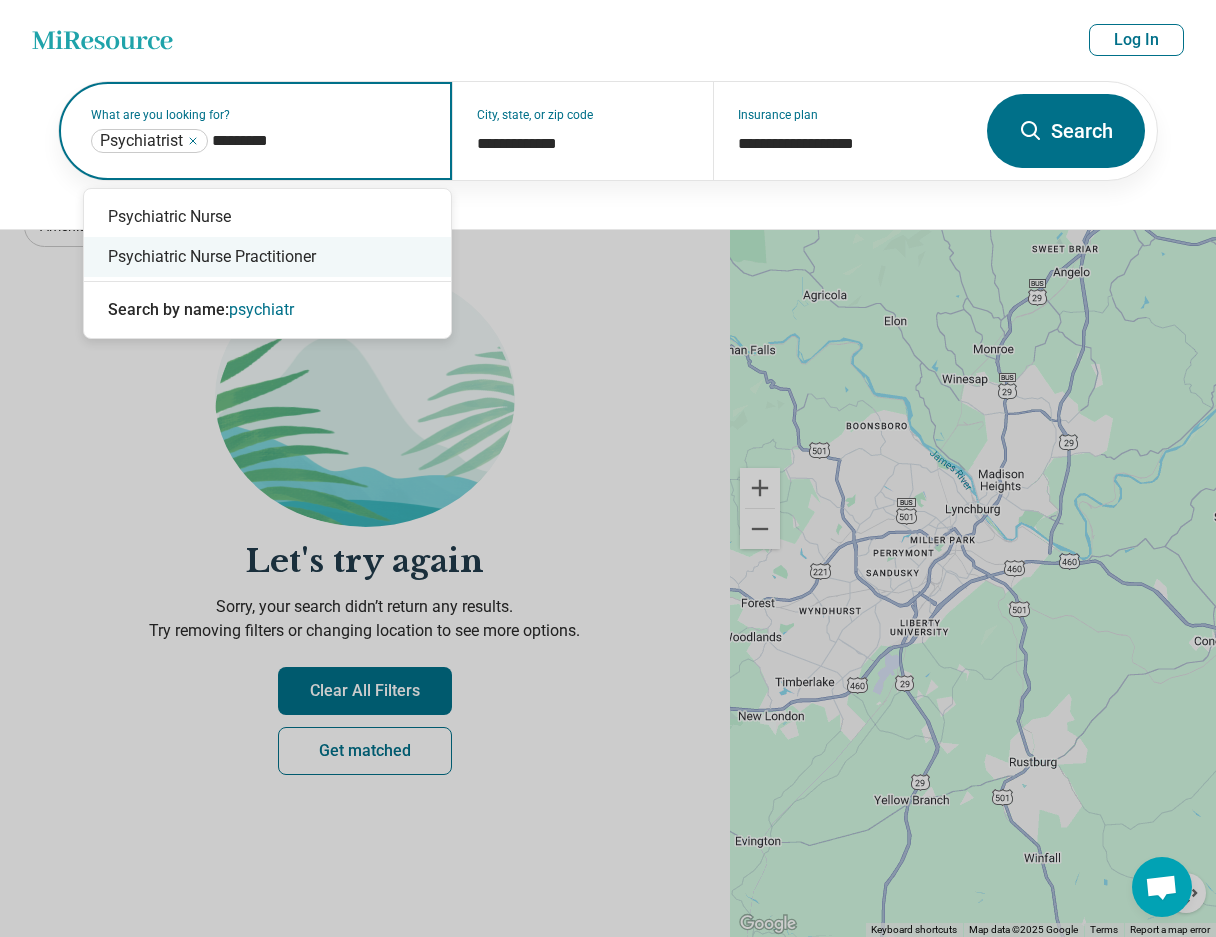 type 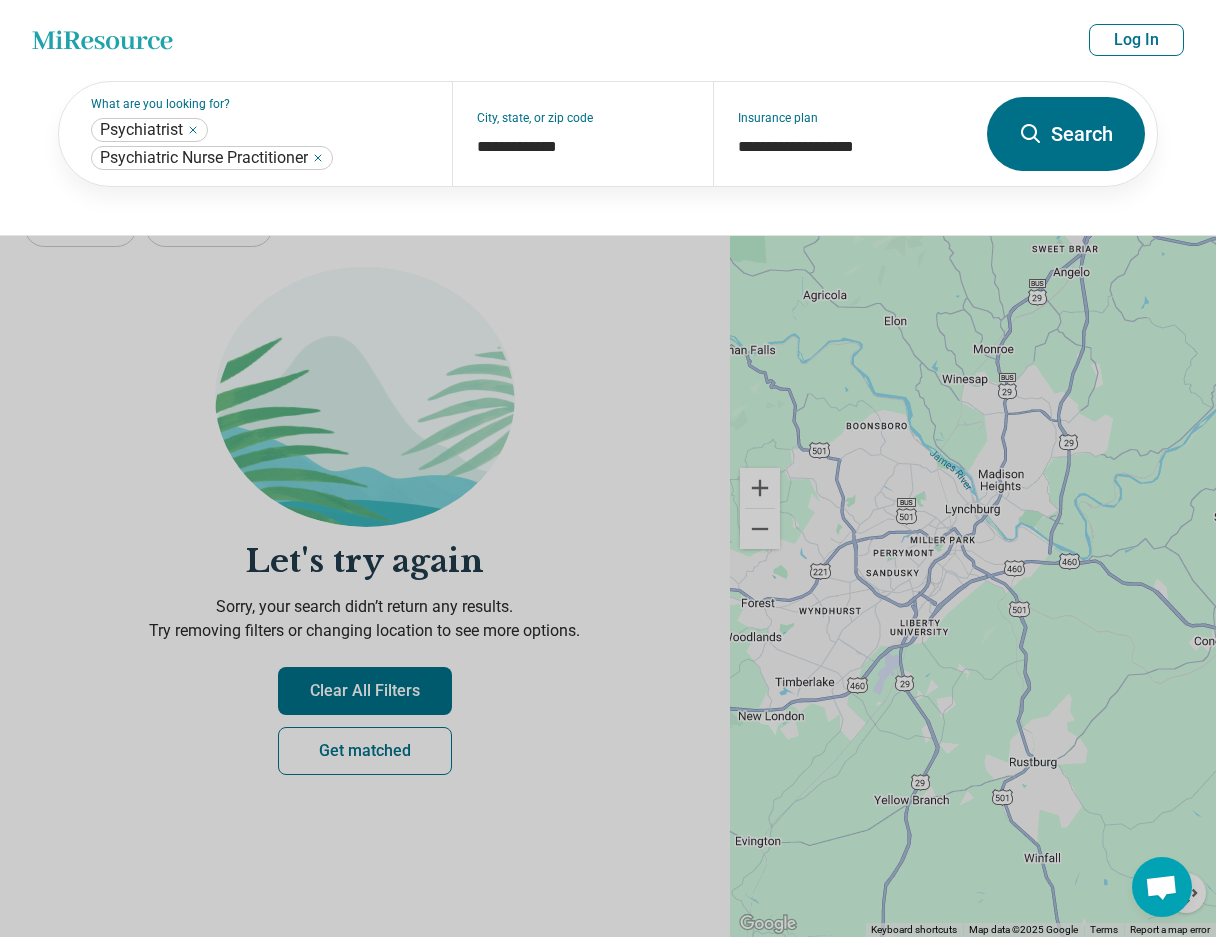 click on "Search" at bounding box center (1066, 134) 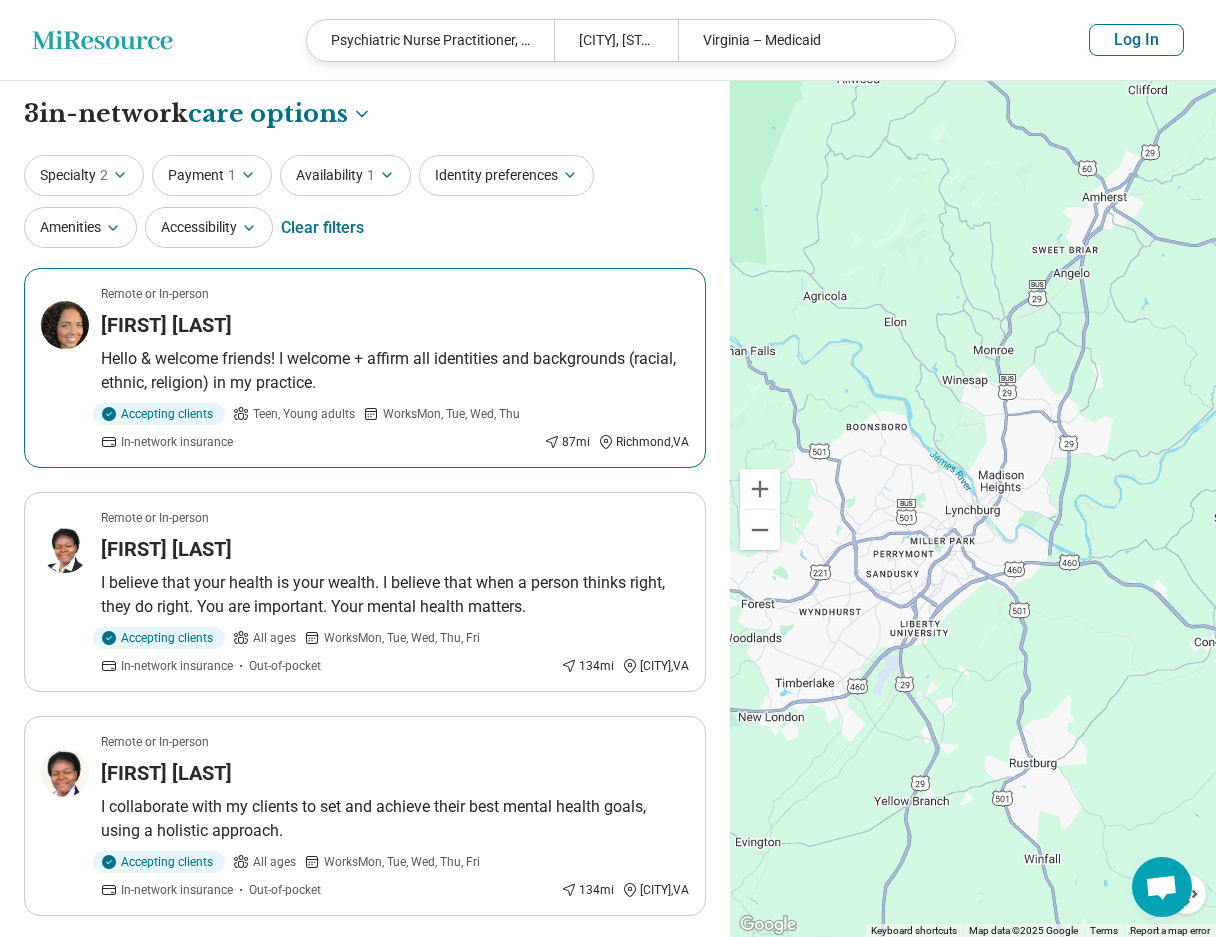 click on "[FIRST] [LAST]" at bounding box center (395, 325) 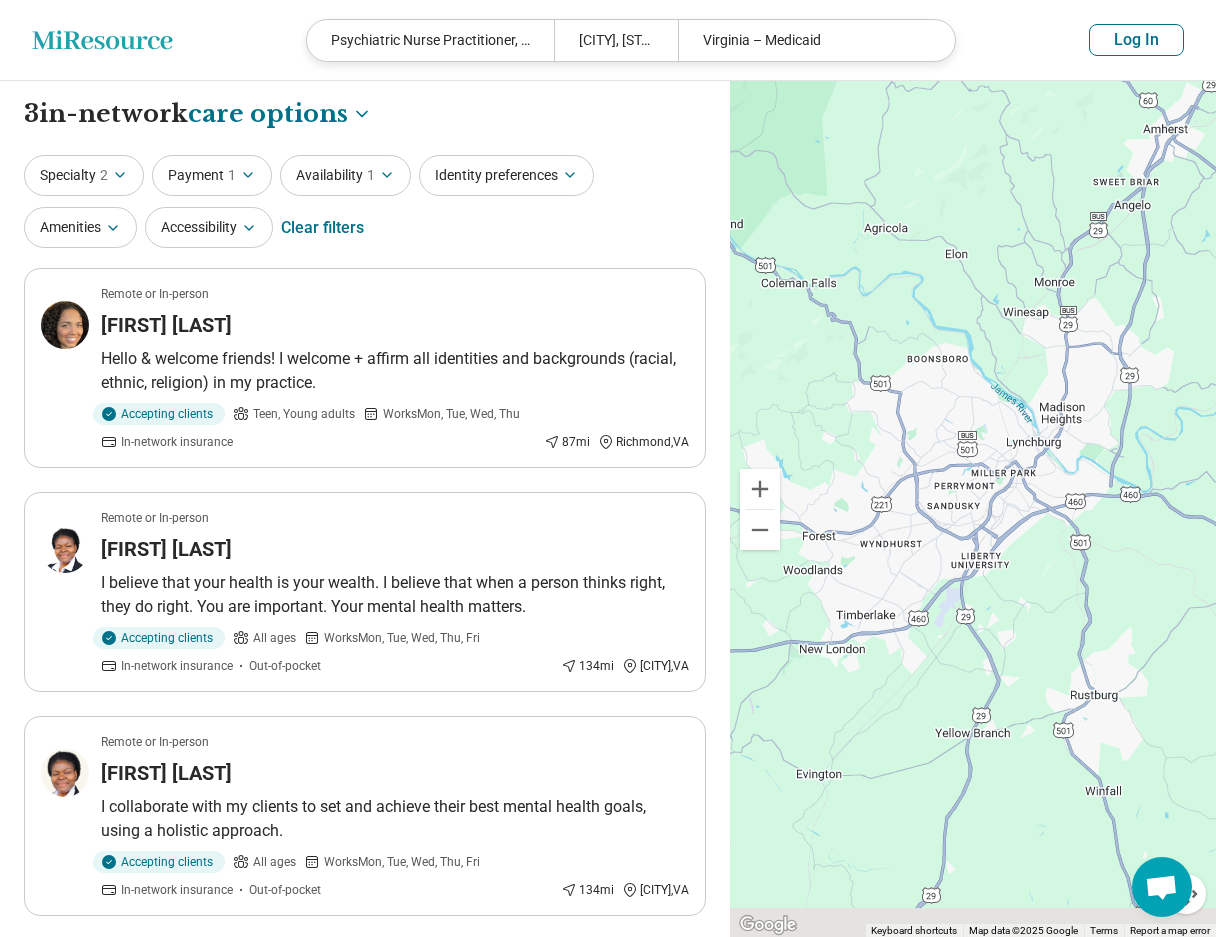 drag, startPoint x: 889, startPoint y: 521, endPoint x: 970, endPoint y: 436, distance: 117.413795 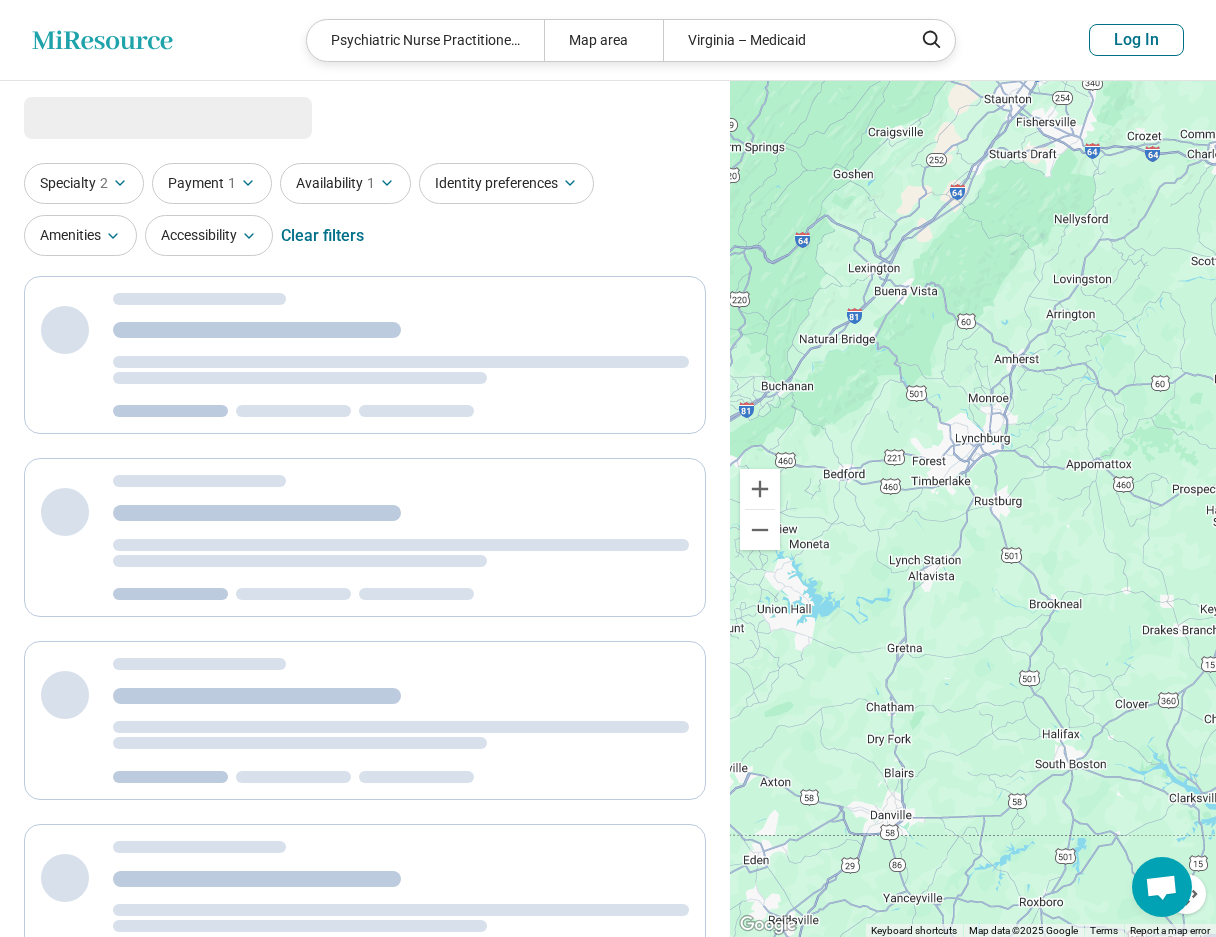 select on "***" 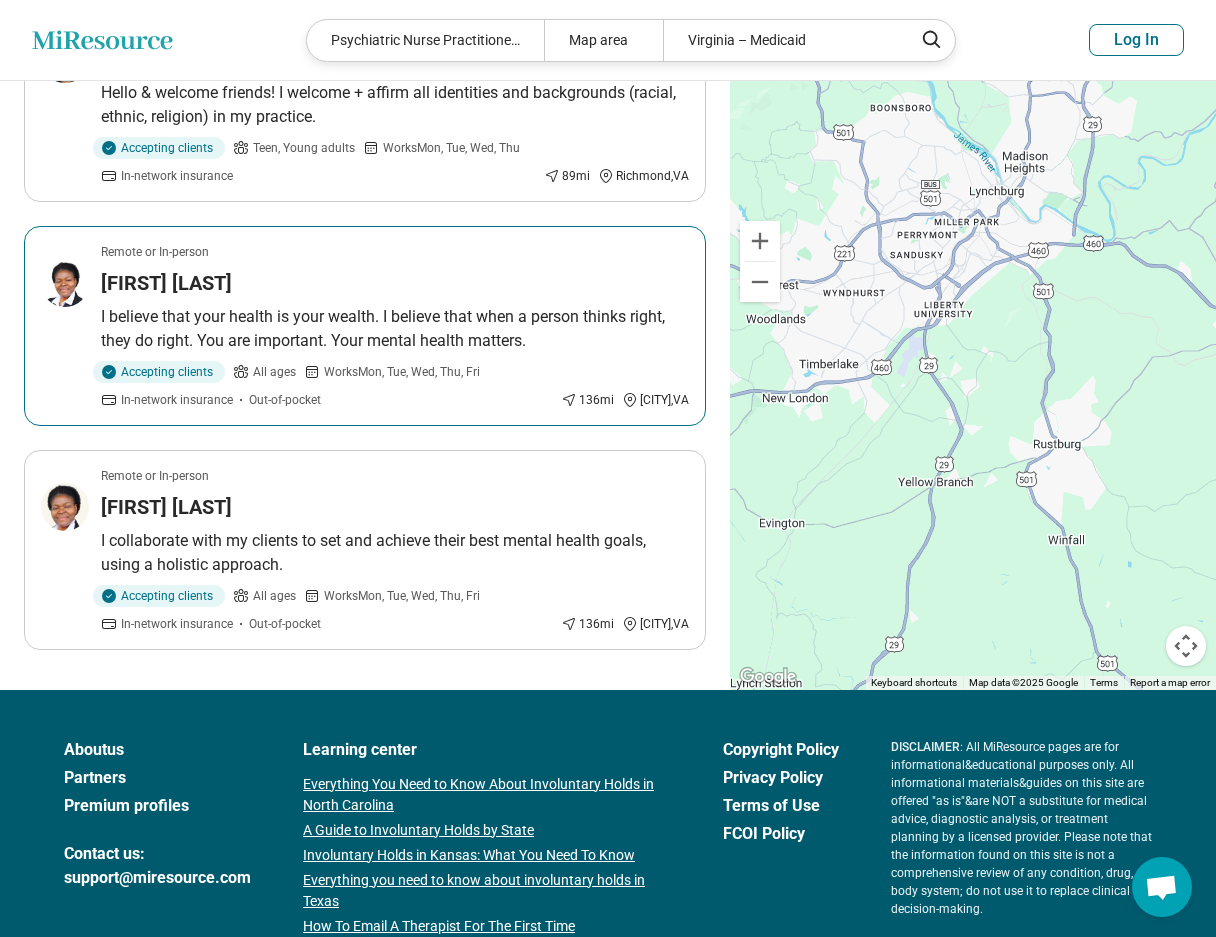 scroll, scrollTop: 300, scrollLeft: 0, axis: vertical 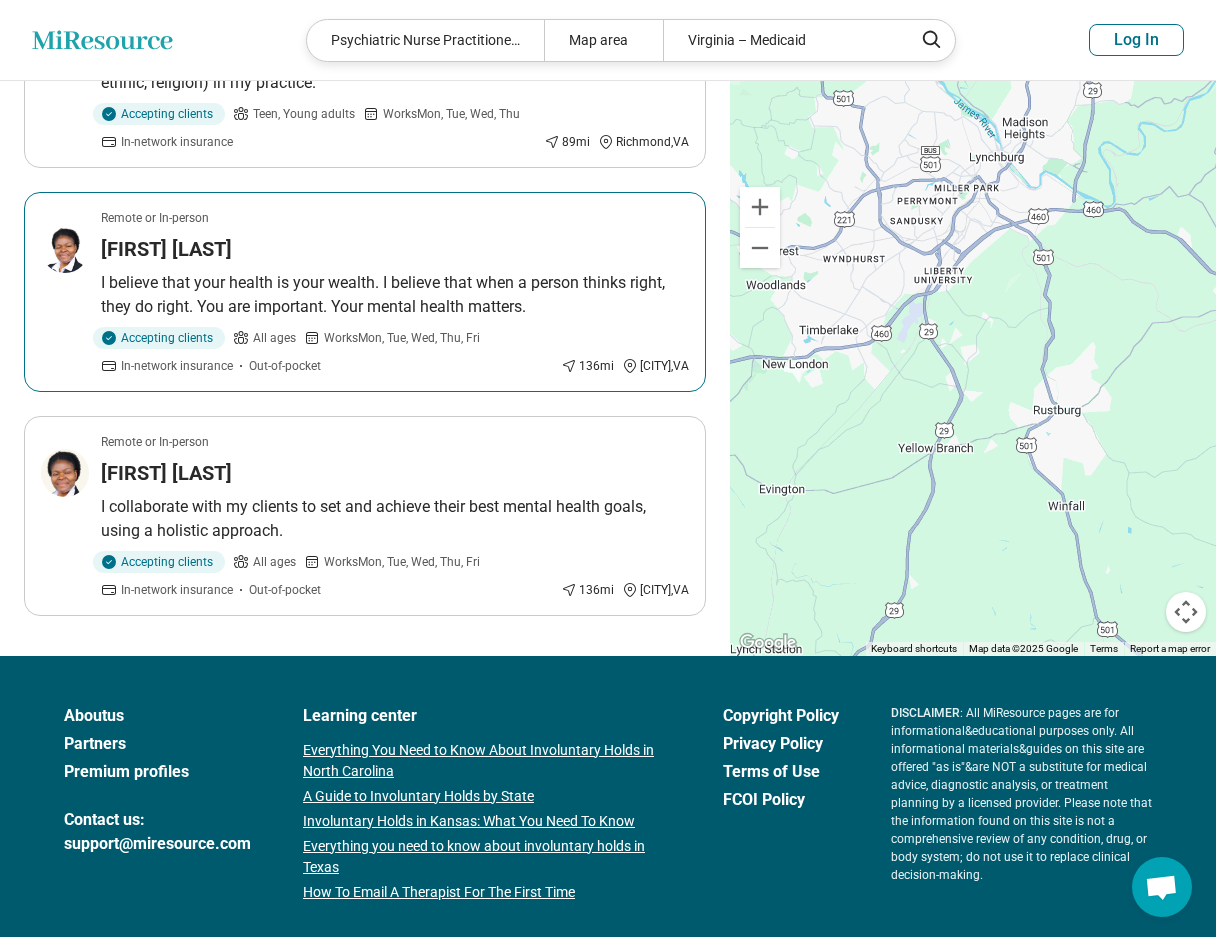 click on "[FIRST] [LAST]" at bounding box center (395, 249) 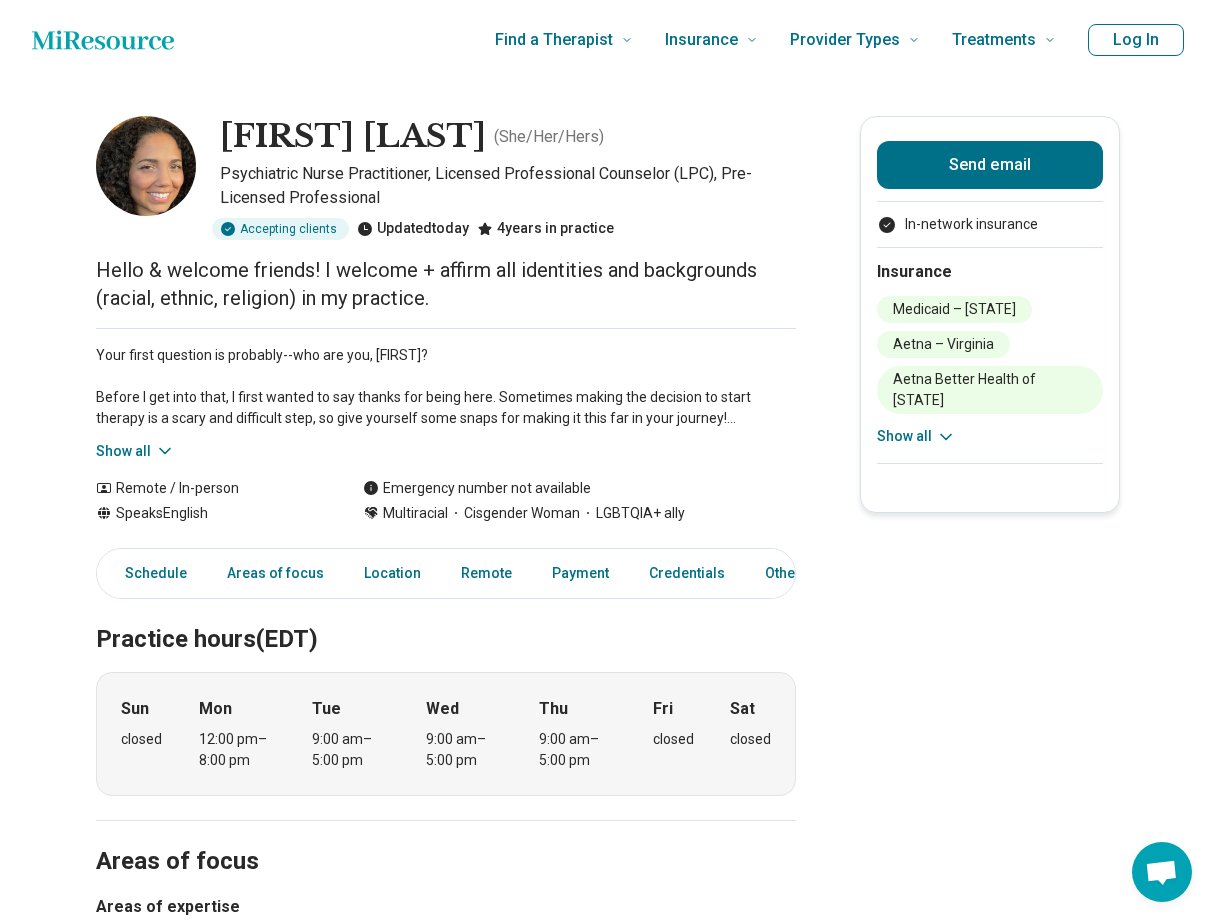 scroll, scrollTop: 700, scrollLeft: 0, axis: vertical 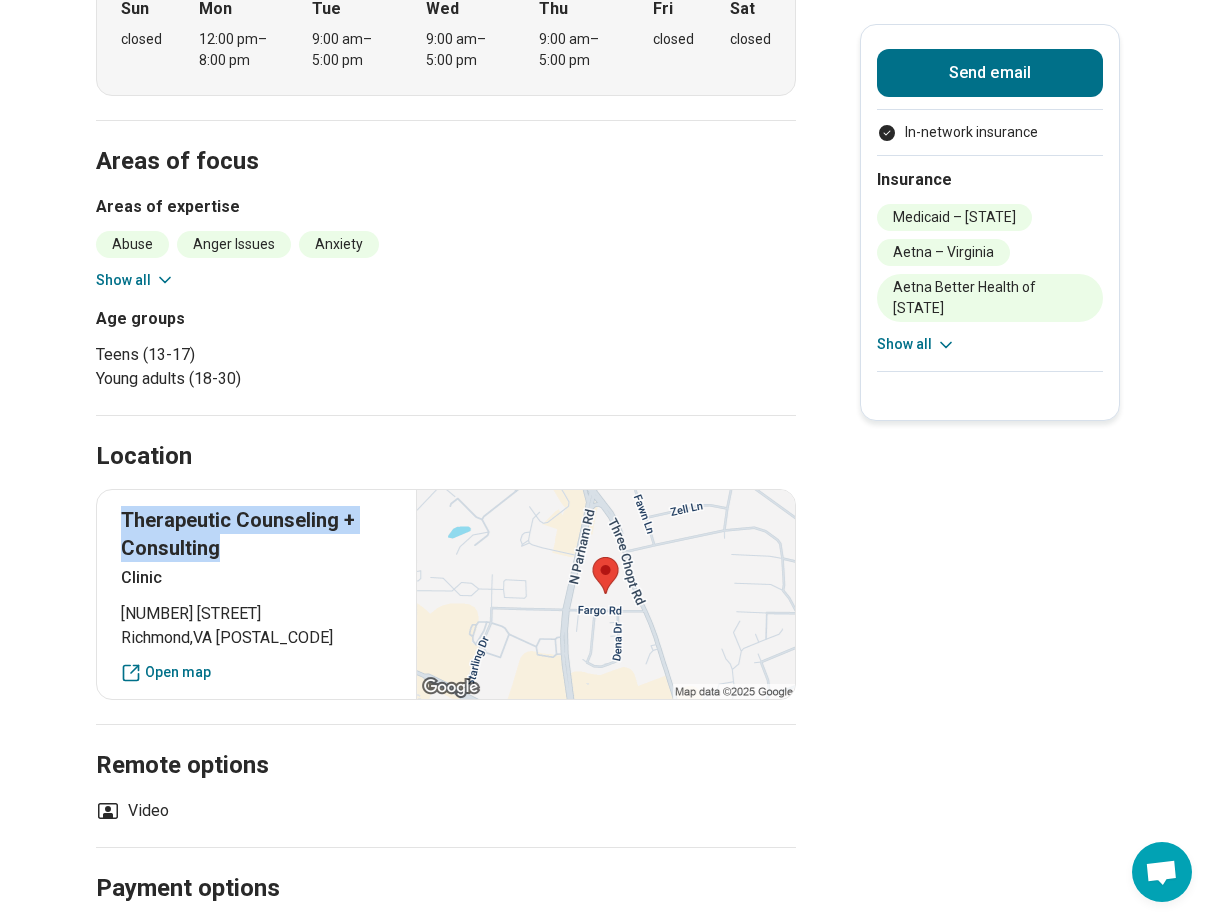 drag, startPoint x: 294, startPoint y: 545, endPoint x: 132, endPoint y: 527, distance: 162.99693 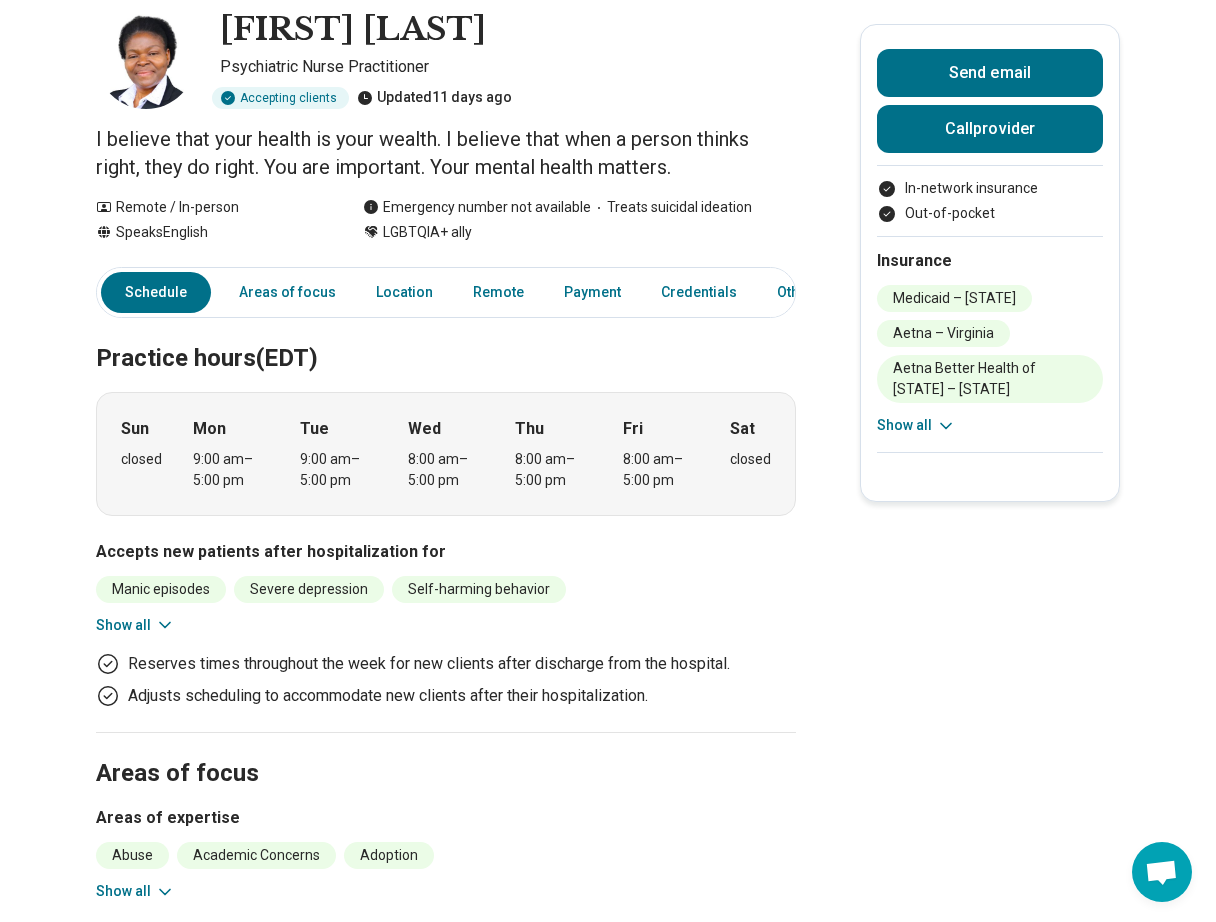 scroll, scrollTop: 100, scrollLeft: 0, axis: vertical 